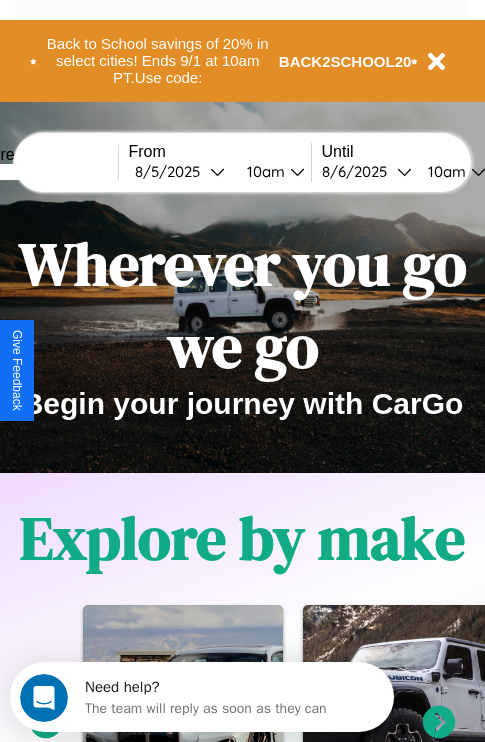 scroll, scrollTop: 308, scrollLeft: 0, axis: vertical 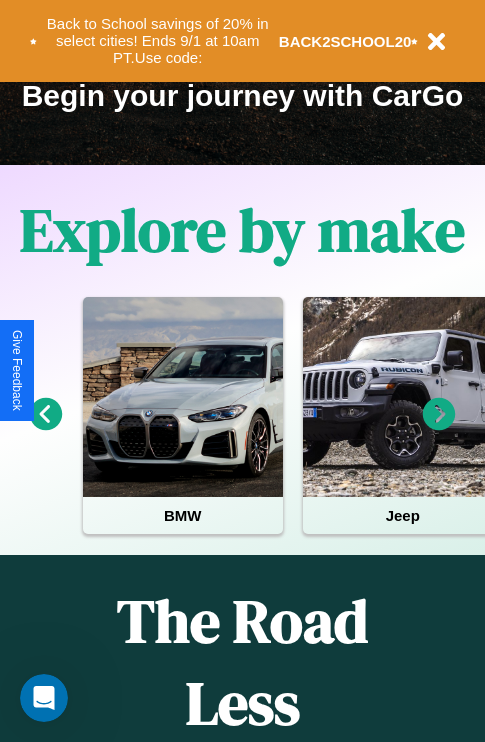 click 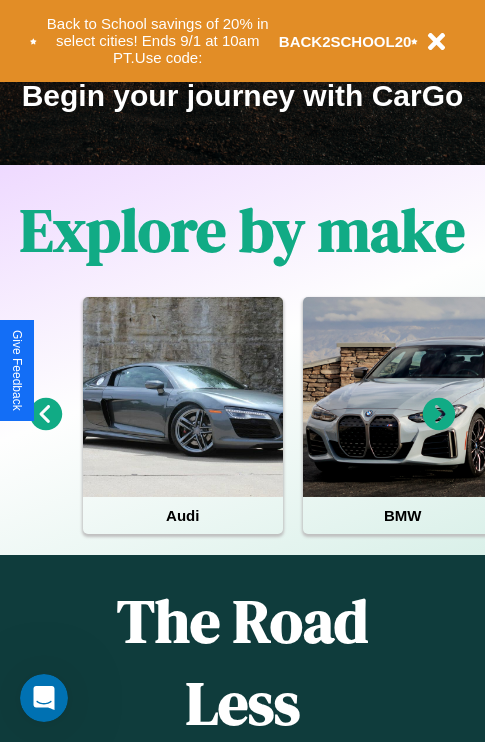click 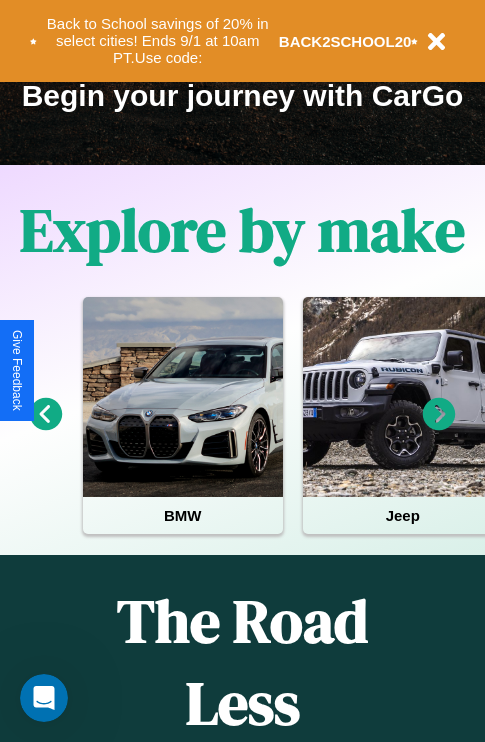 click 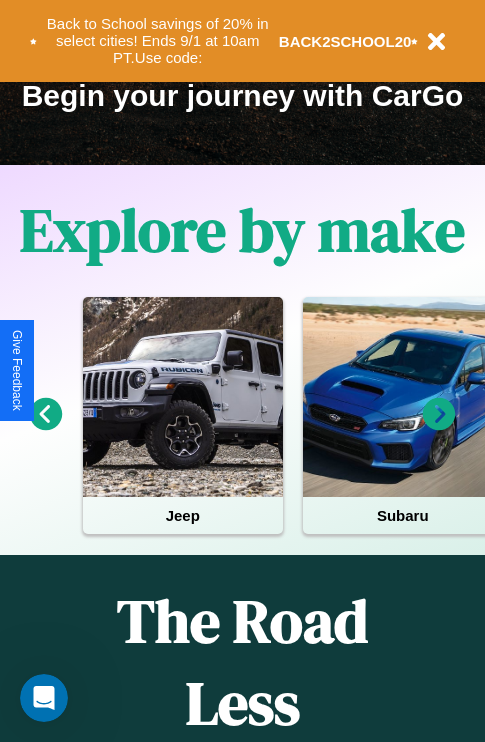 click 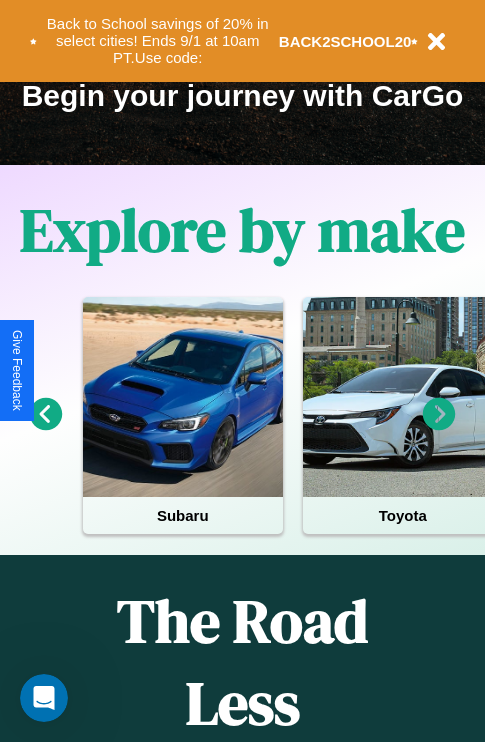 click 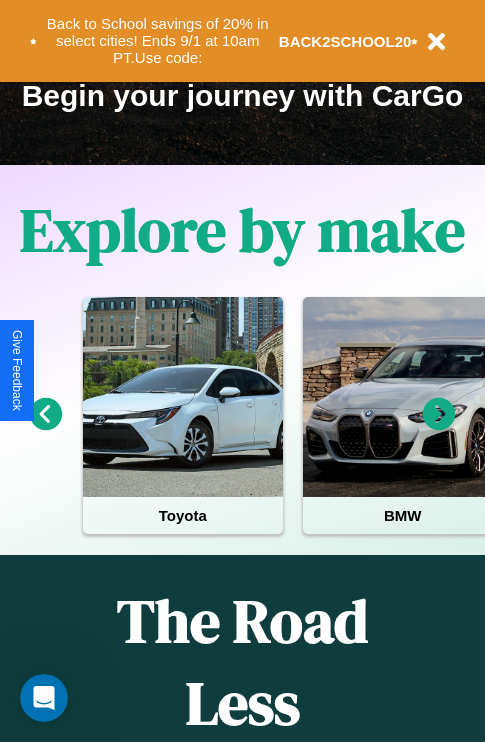 scroll, scrollTop: 113, scrollLeft: 238, axis: both 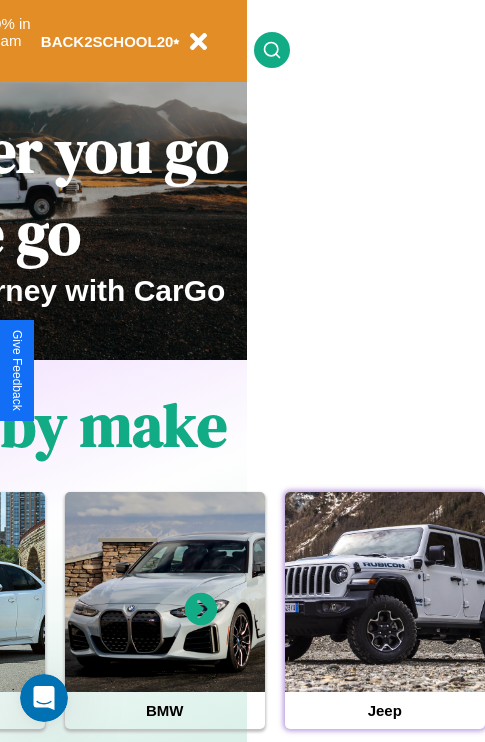 click at bounding box center [385, 592] 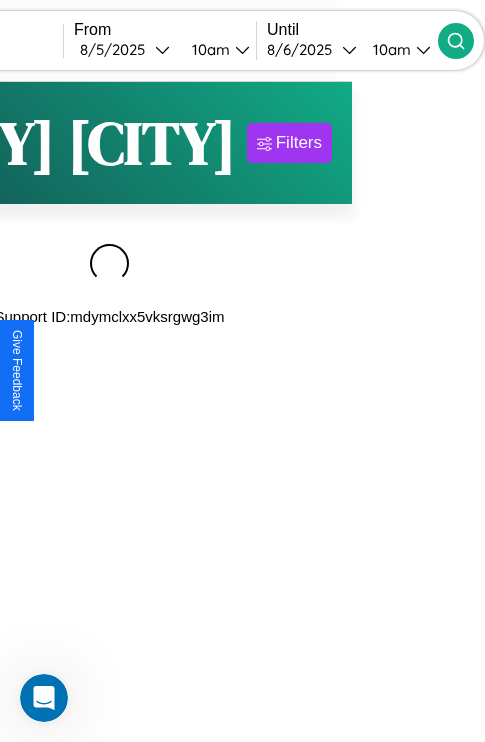 scroll, scrollTop: 0, scrollLeft: 0, axis: both 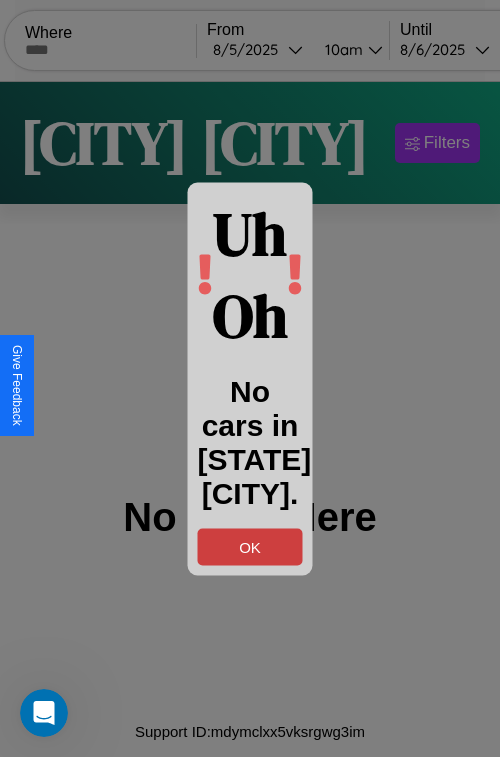 click on "OK" at bounding box center (250, 546) 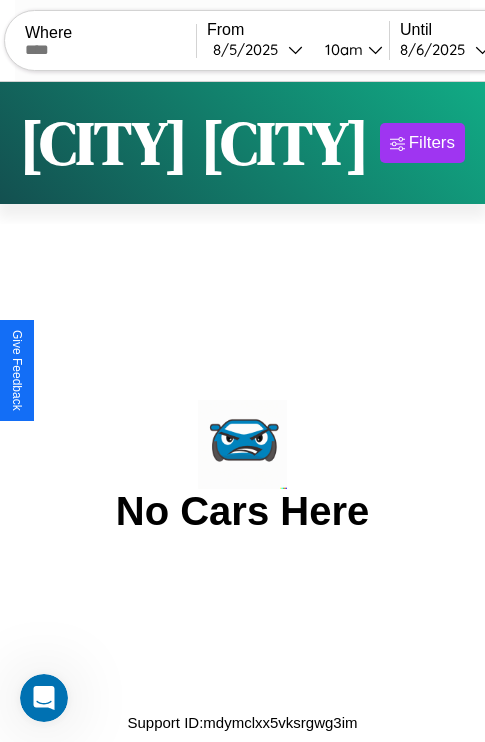 click at bounding box center [110, 50] 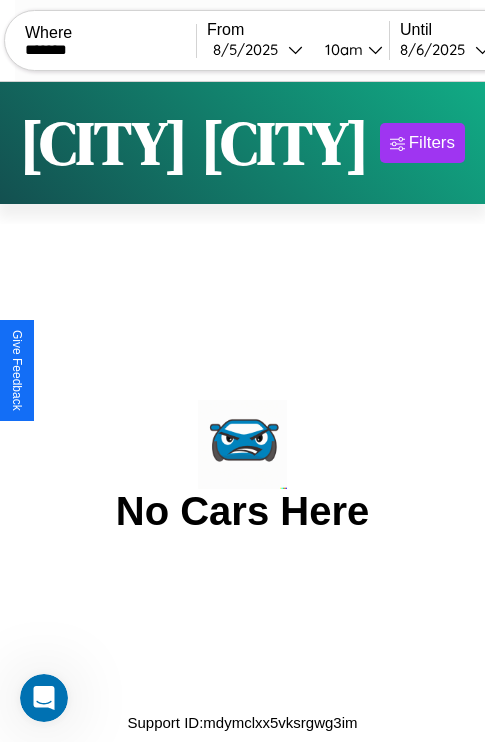 type on "*******" 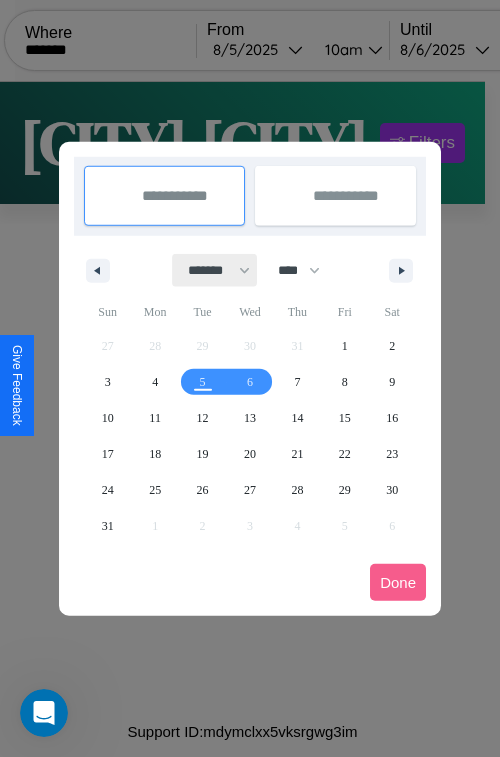 click on "******* ******** ***** ***** *** **** **** ****** ********* ******* ******** ********" at bounding box center (215, 270) 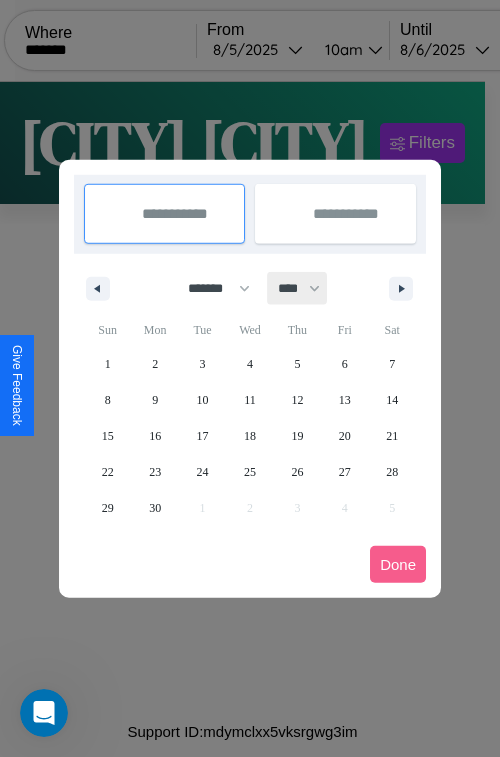 click on "**** **** **** **** **** **** **** **** **** **** **** **** **** **** **** **** **** **** **** **** **** **** **** **** **** **** **** **** **** **** **** **** **** **** **** **** **** **** **** **** **** **** **** **** **** **** **** **** **** **** **** **** **** **** **** **** **** **** **** **** **** **** **** **** **** **** **** **** **** **** **** **** **** **** **** **** **** **** **** **** **** **** **** **** **** **** **** **** **** **** **** **** **** **** **** **** **** **** **** **** **** **** **** **** **** **** **** **** **** **** **** **** **** **** **** **** **** **** **** **** ****" at bounding box center (298, 288) 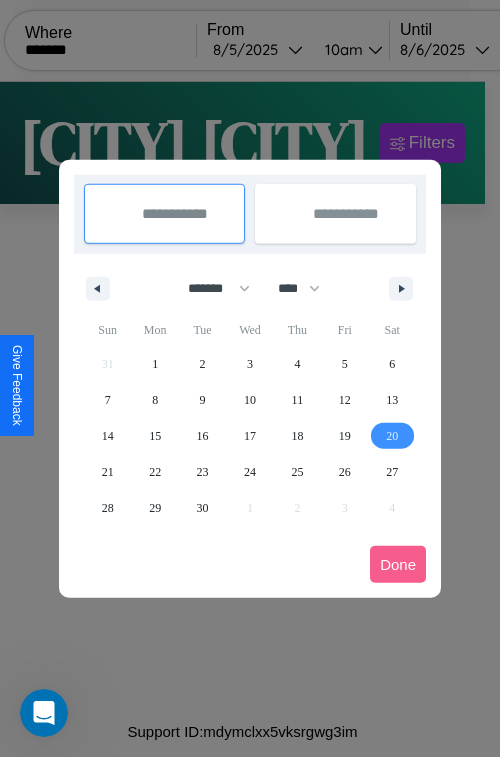 click on "20" at bounding box center [392, 436] 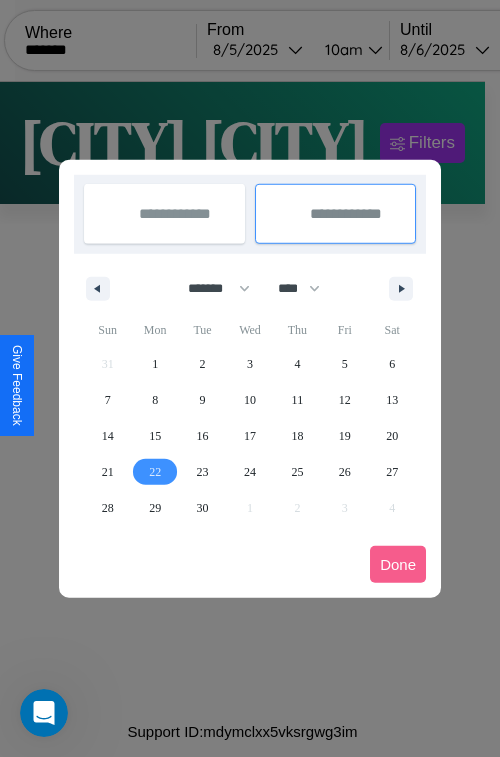 click on "22" at bounding box center [155, 472] 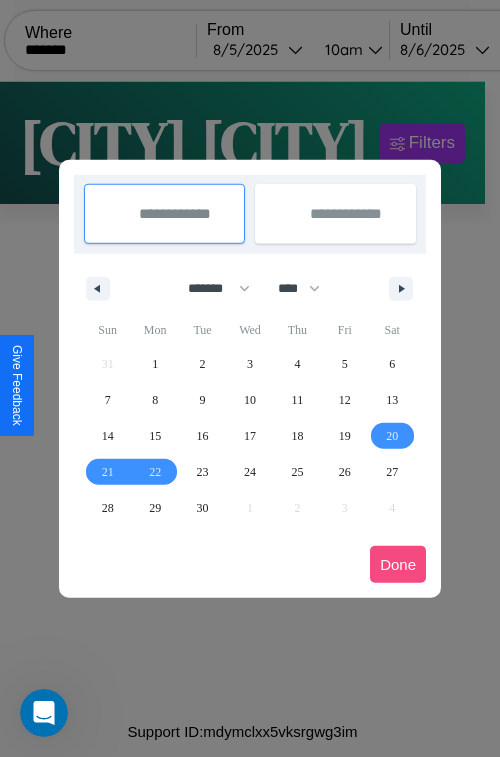 click on "Done" at bounding box center (398, 564) 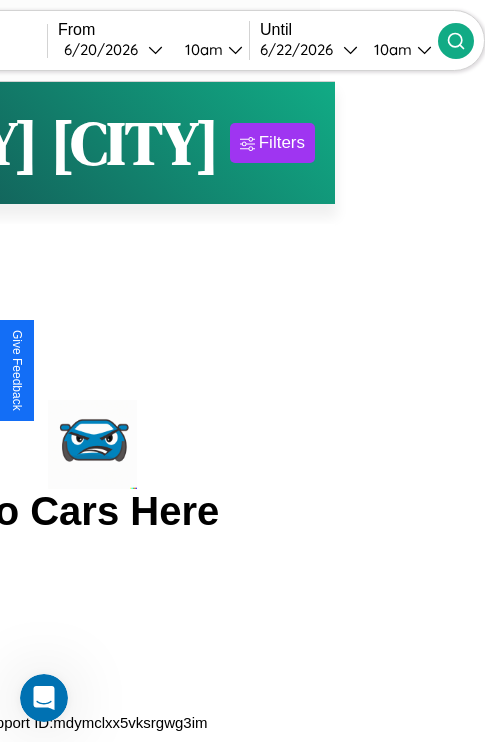 click 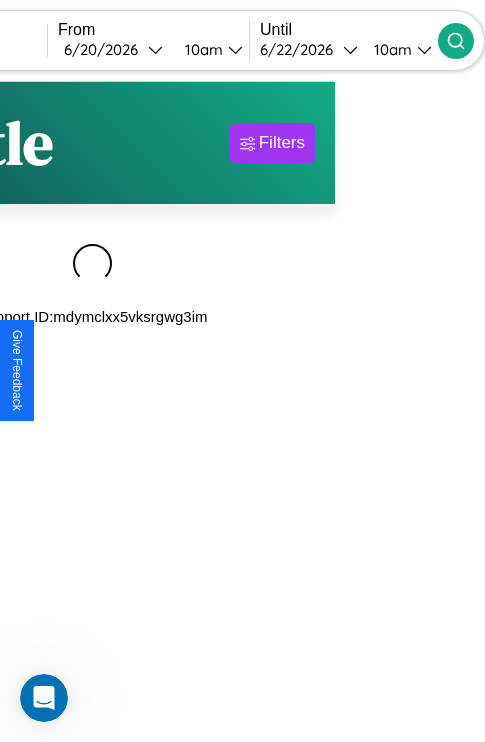 scroll, scrollTop: 0, scrollLeft: 187, axis: horizontal 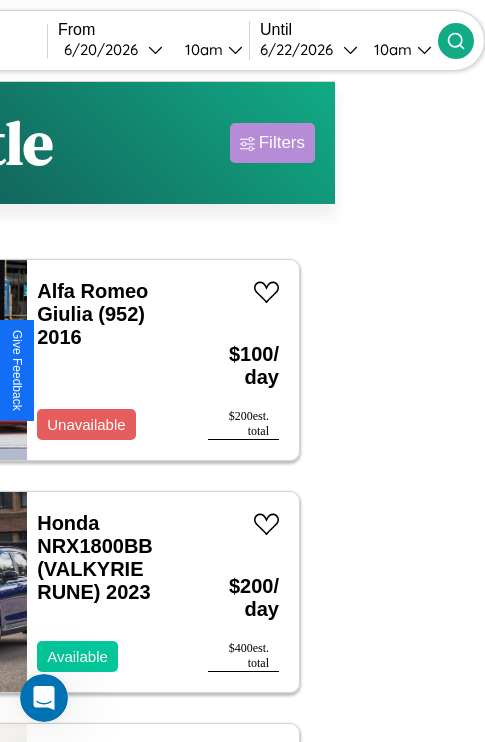 click on "Filters" at bounding box center (282, 143) 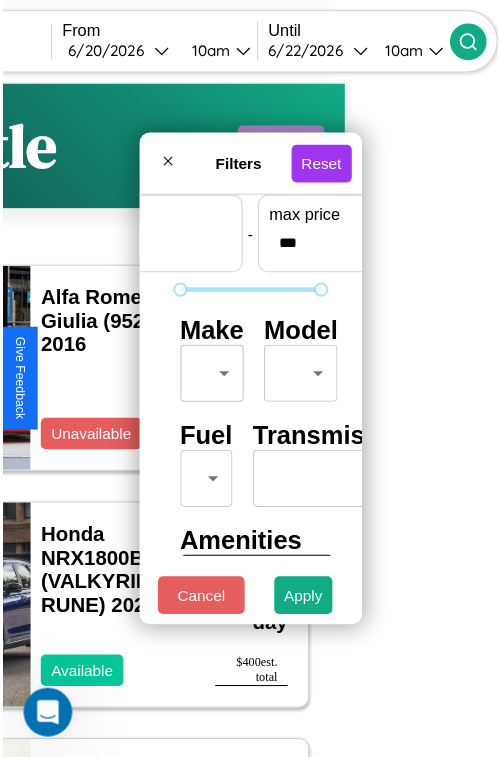 scroll, scrollTop: 59, scrollLeft: 0, axis: vertical 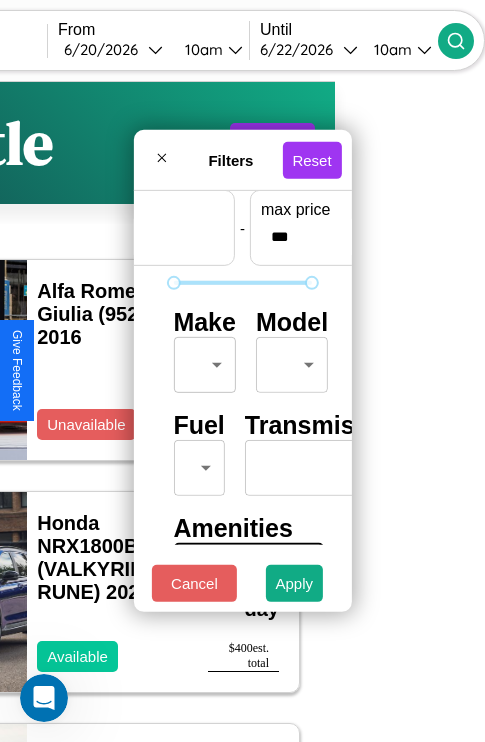 click on "CarGo Where ******* From 6 / 20 / 2026 10am Until 6 / 22 / 2026 10am Become a Host Login Sign Up [CITY] Filters 118  cars in this area These cars can be picked up in this city. Alfa Romeo   Giulia ([PHONE])   2016 Unavailable $ 100  / day $ 200  est. total Honda   NRX1800BB (VALKYRIE RUNE)   2023 Available $ 200  / day $ 400  est. total Dodge   ARIES   2016 Unavailable $ 190  / day $ 380  est. total Jeep   Wrangler   2024 Available $ 170  / day $ 340  est. total Honda   TRX700XX   2021 Available $ 70  / day $ 140  est. total Mazda   CX-30   2019 Available $ 80  / day $ 160  est. total Aston Martin   Rapide   2018 Available $ 110  / day $ 220  est. total Nissan   Altima   2024 Available $ 200  / day $ 400  est. total Jeep   Gladiator   2023 Available $ 40  / day $ 80  est. total GMC   Cutaway Van   2014 Available $ 170  / day $ 340  est. total Bentley   Mulsanne   2018 Unavailable $ 40  / day $ 80  est. total Lexus   IS   2016 Available $ 170  / day $ 340  est. total Land Rover   Discovery Sport   2019 Available" at bounding box center [92, 412] 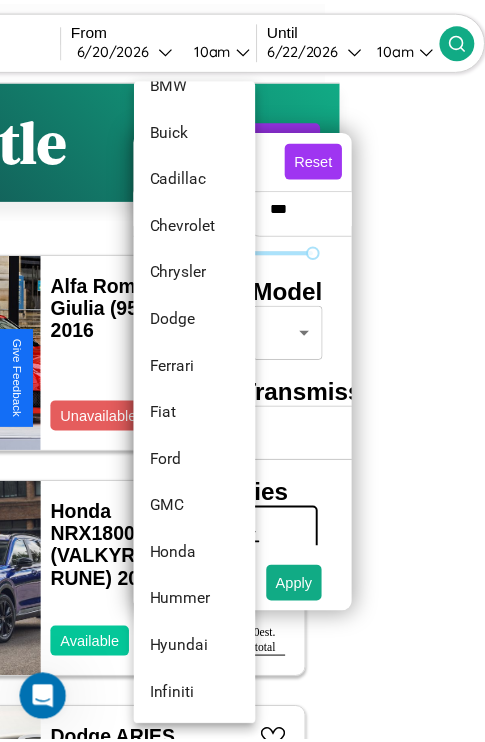 scroll, scrollTop: 374, scrollLeft: 0, axis: vertical 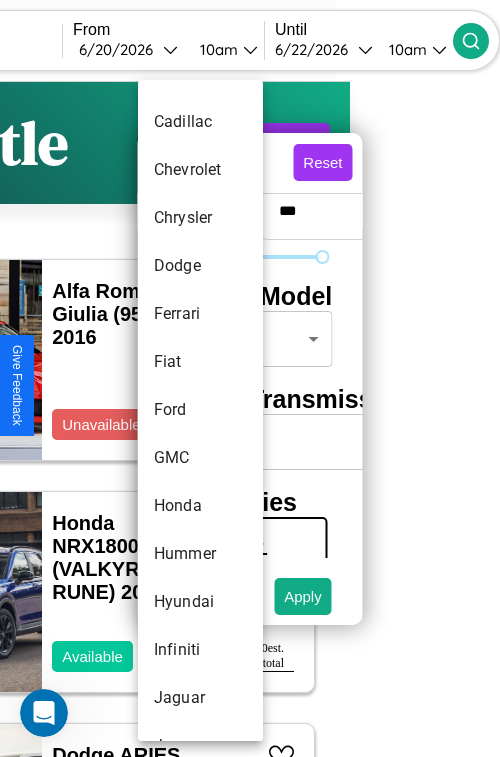 click on "Ford" at bounding box center [200, 410] 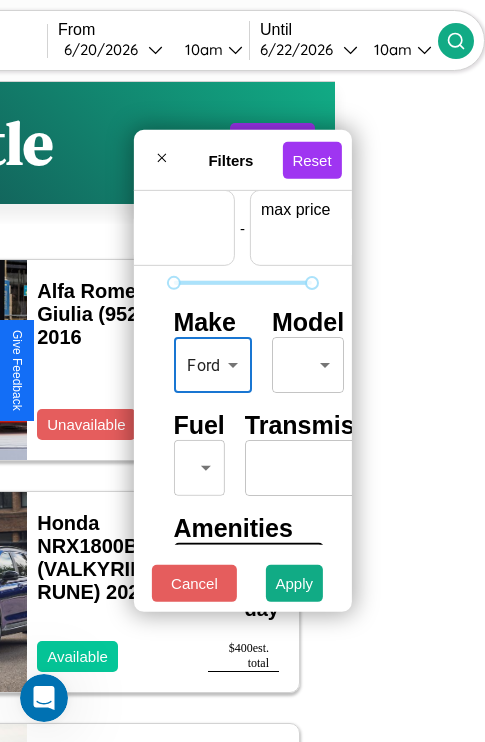 scroll, scrollTop: 59, scrollLeft: 124, axis: both 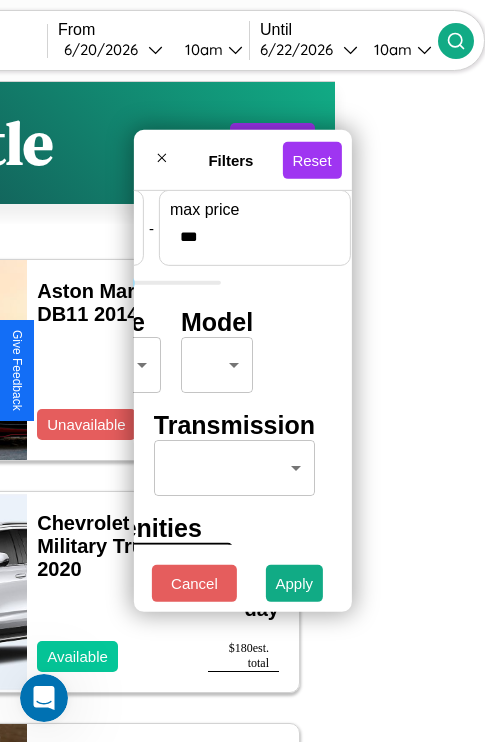 type on "***" 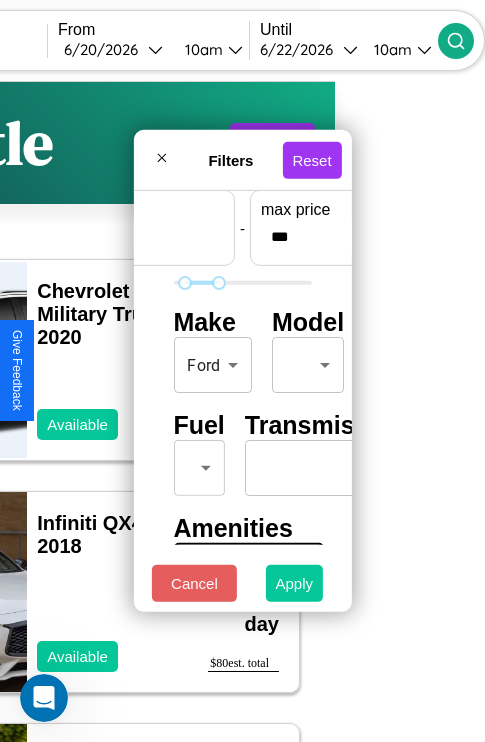 type on "**" 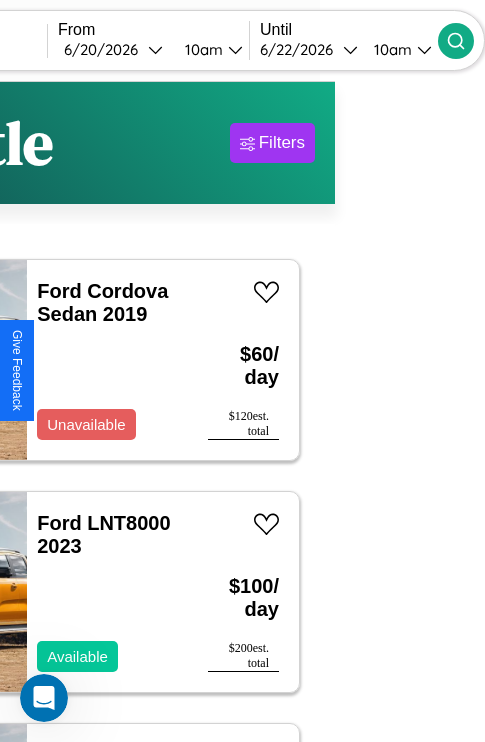 scroll, scrollTop: 45, scrollLeft: 114, axis: both 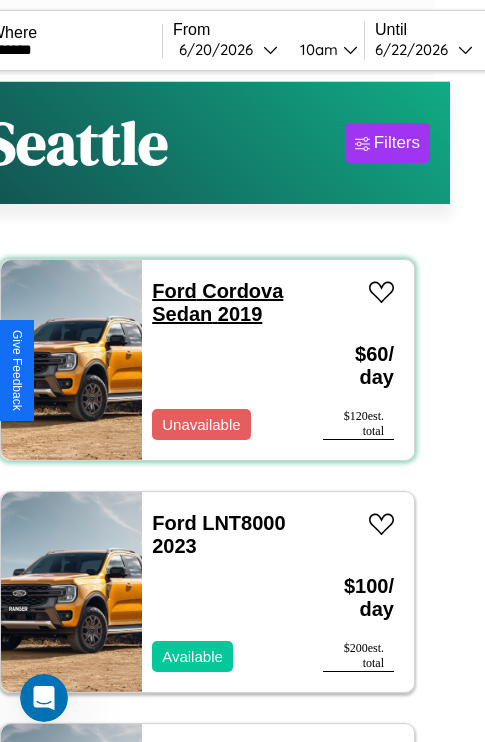 click on "Ford   Cordova Sedan   2019" at bounding box center [217, 302] 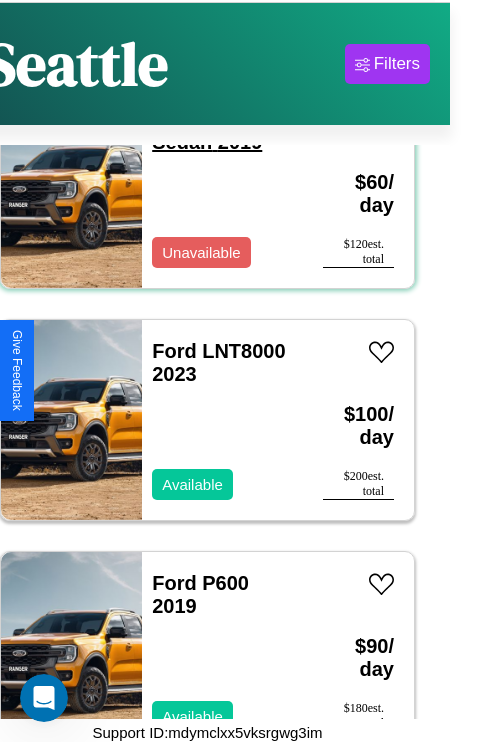 scroll, scrollTop: 95, scrollLeft: 35, axis: both 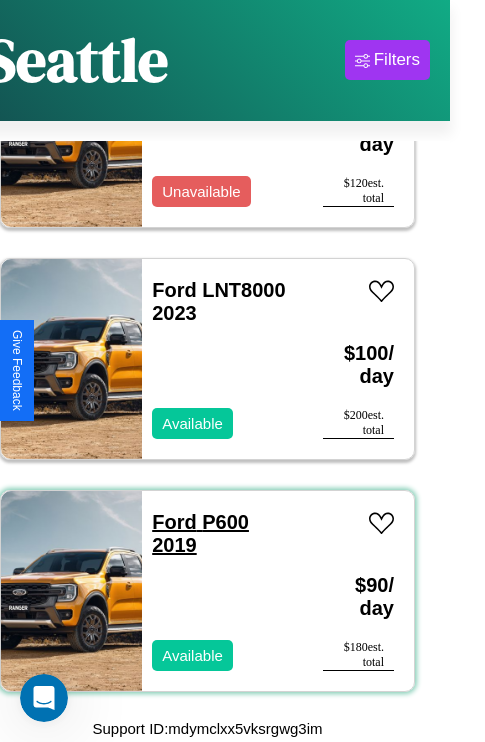 click on "Ford   P600   2019" at bounding box center [200, 533] 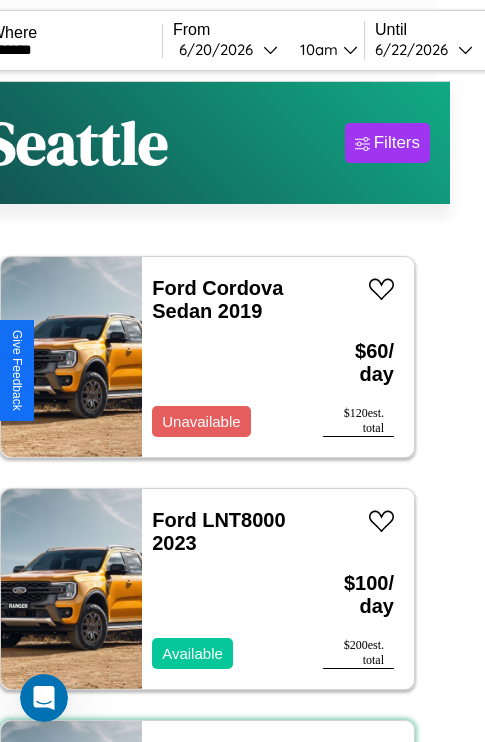 scroll, scrollTop: 0, scrollLeft: 0, axis: both 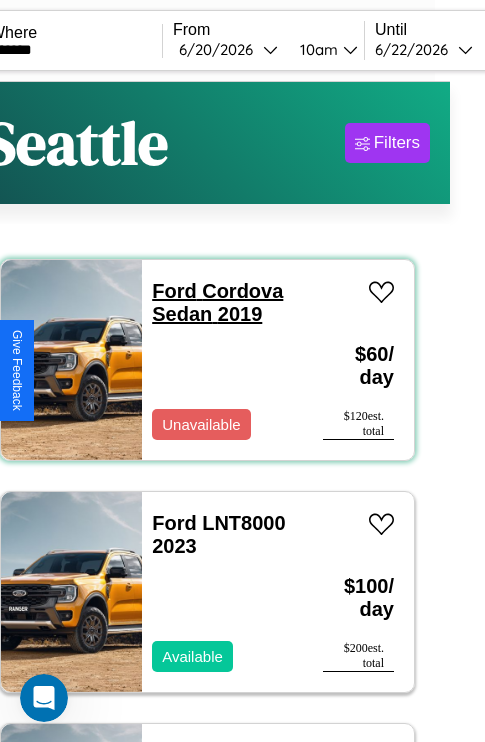 click on "Ford   Cordova Sedan   2019" at bounding box center [217, 302] 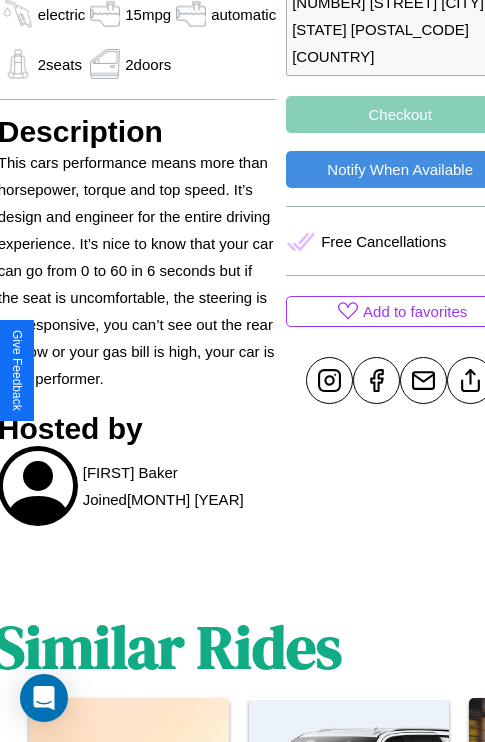 scroll, scrollTop: 790, scrollLeft: 76, axis: both 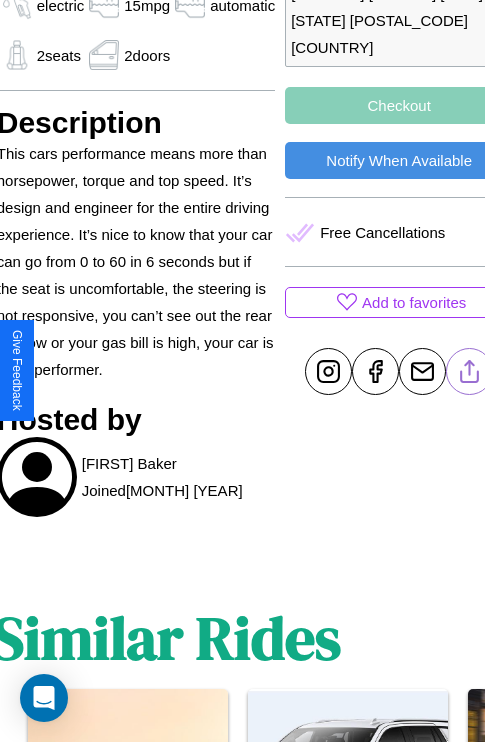 click 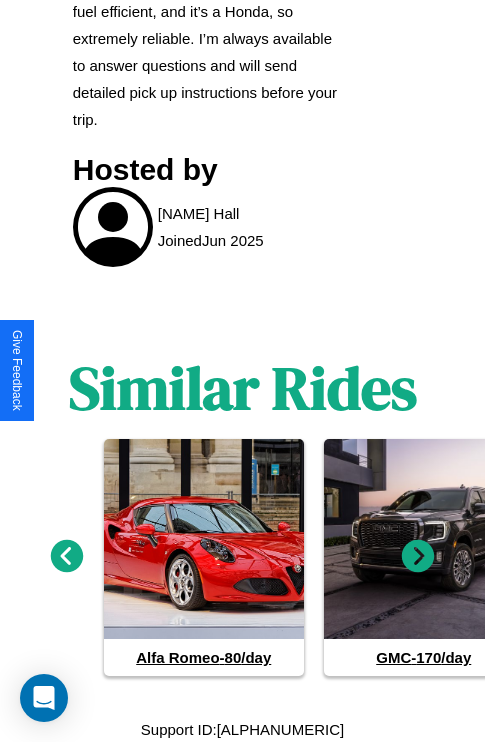 scroll, scrollTop: 1134, scrollLeft: 0, axis: vertical 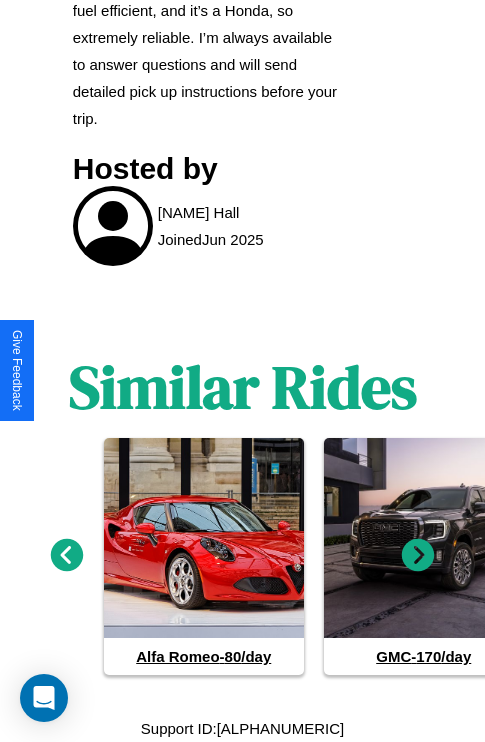 click 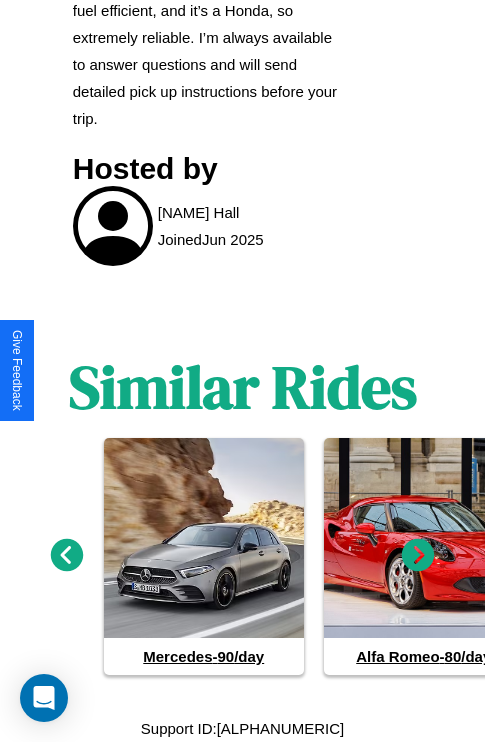 click 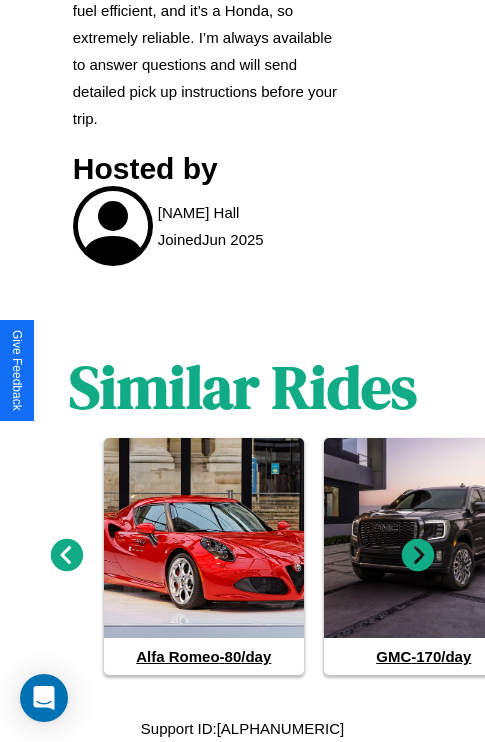 click 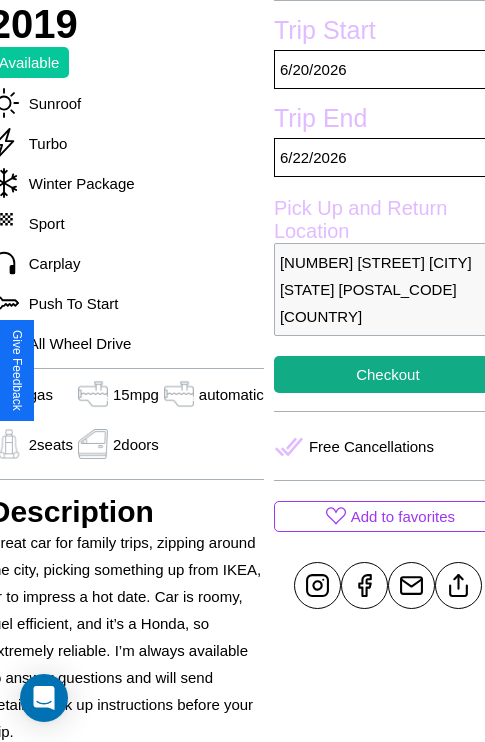 scroll, scrollTop: 524, scrollLeft: 84, axis: both 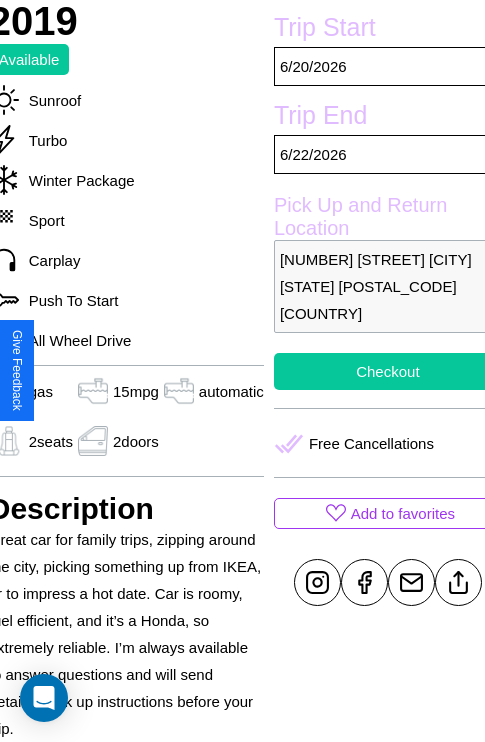 click on "Checkout" at bounding box center [388, 371] 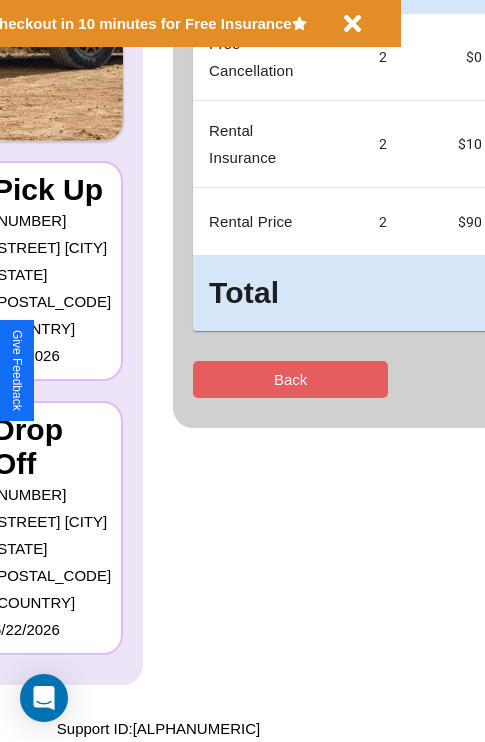 scroll, scrollTop: 0, scrollLeft: 0, axis: both 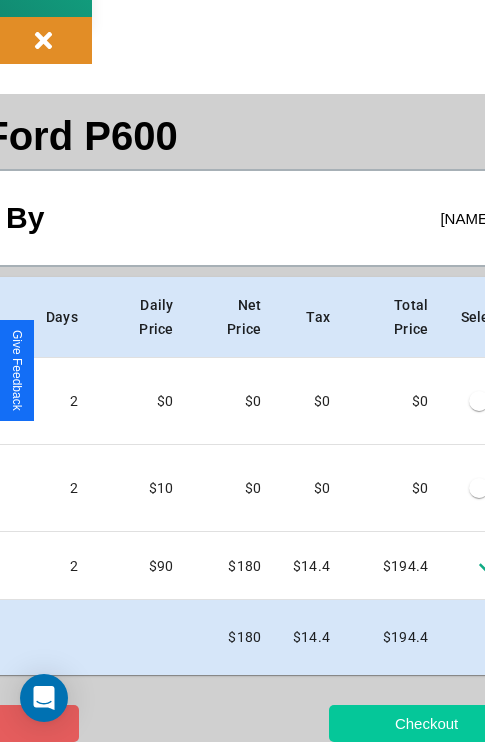 click on "Checkout" at bounding box center [426, 723] 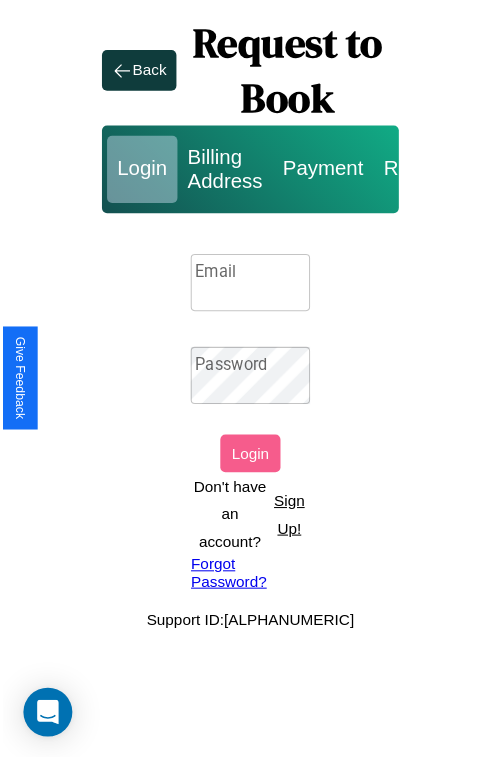 scroll, scrollTop: 0, scrollLeft: 0, axis: both 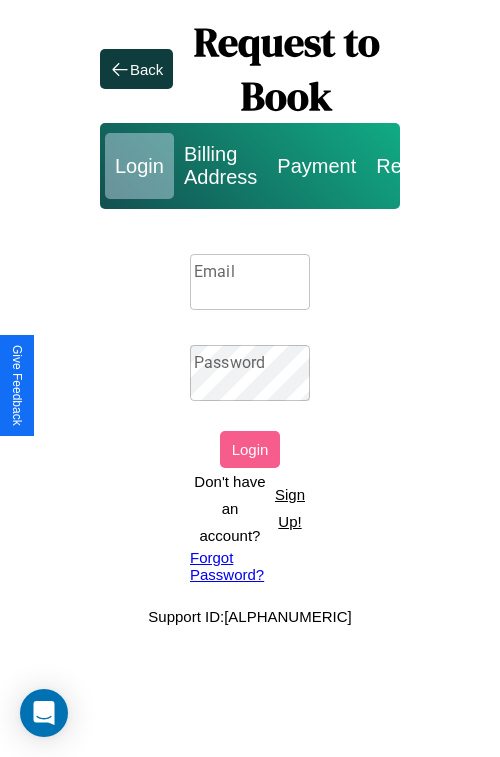 click on "Email" at bounding box center [250, 282] 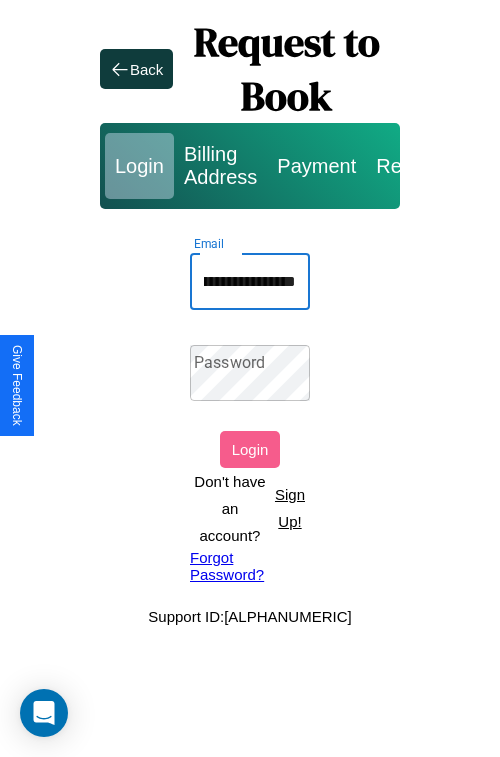 scroll, scrollTop: 0, scrollLeft: 102, axis: horizontal 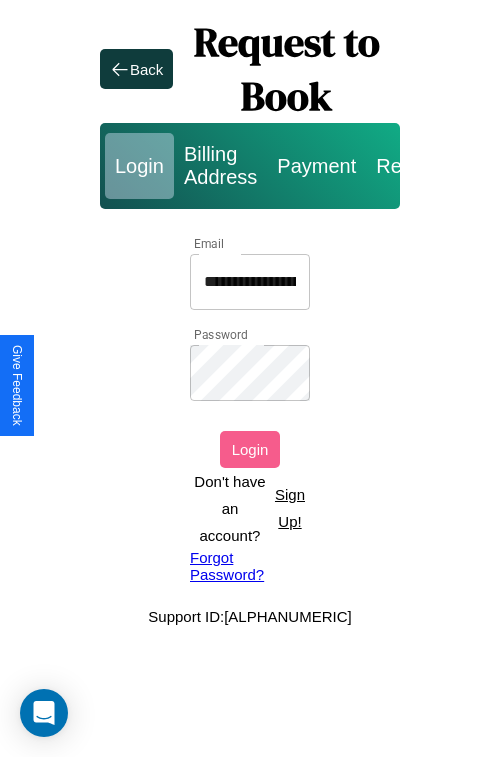 click on "Login" at bounding box center [250, 449] 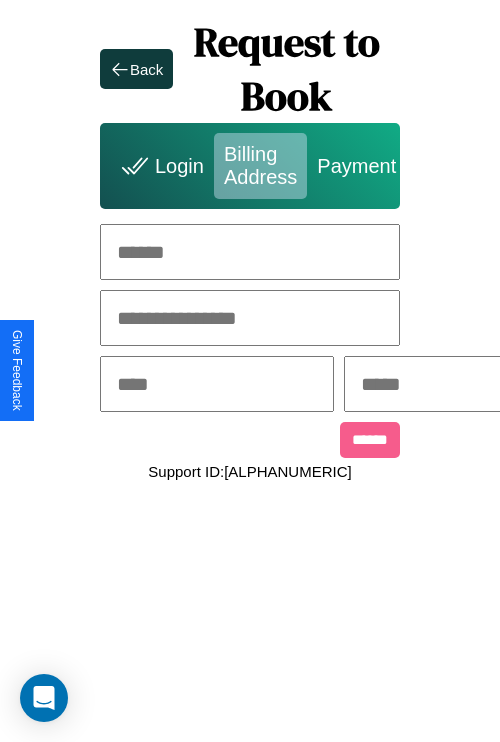 click at bounding box center (250, 252) 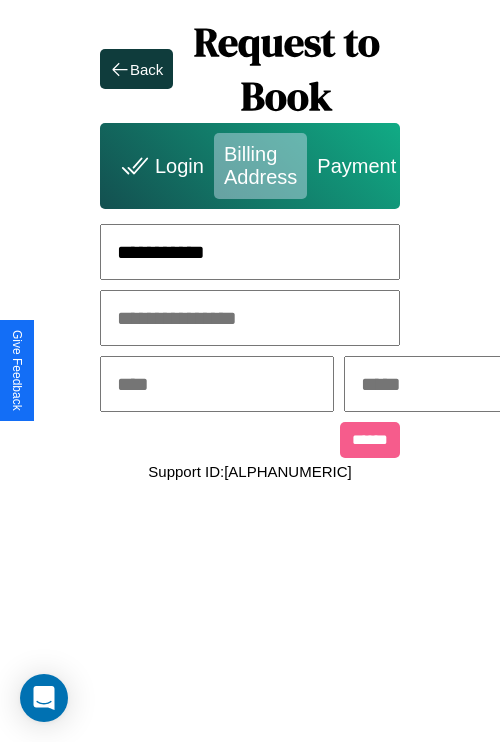 type on "**********" 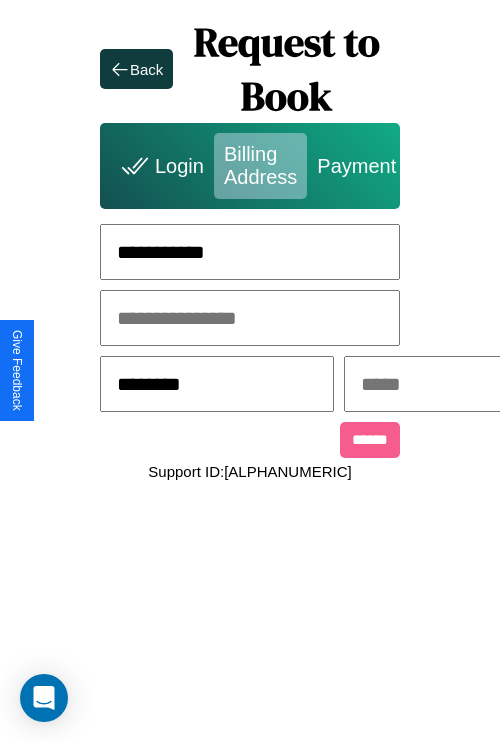 type on "********" 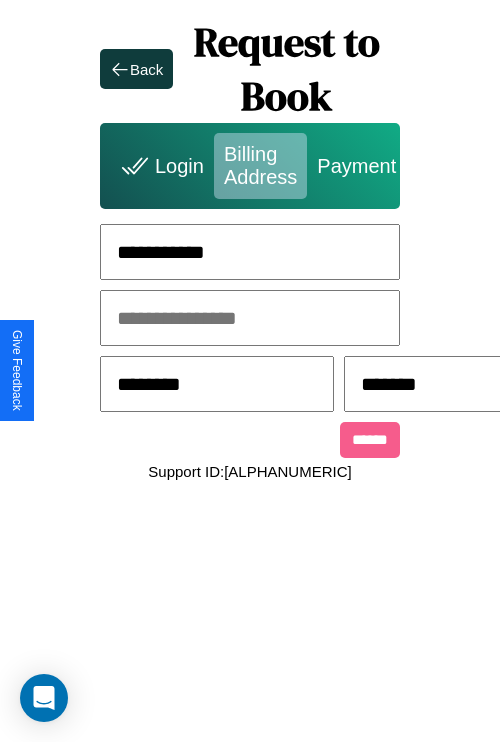 scroll, scrollTop: 0, scrollLeft: 517, axis: horizontal 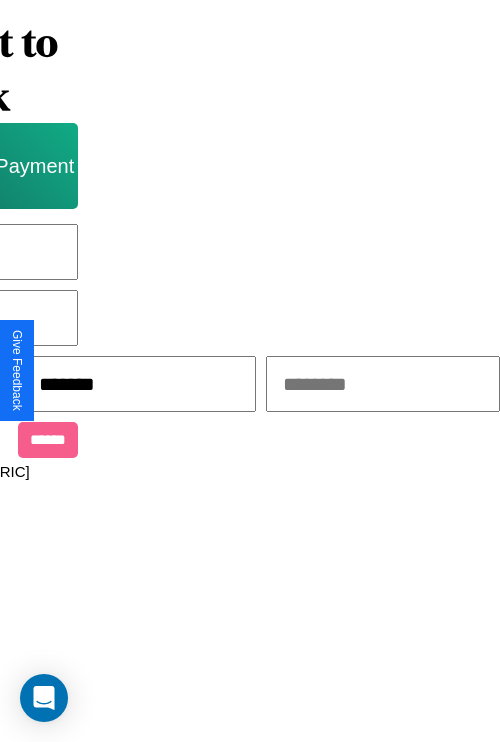 type on "*******" 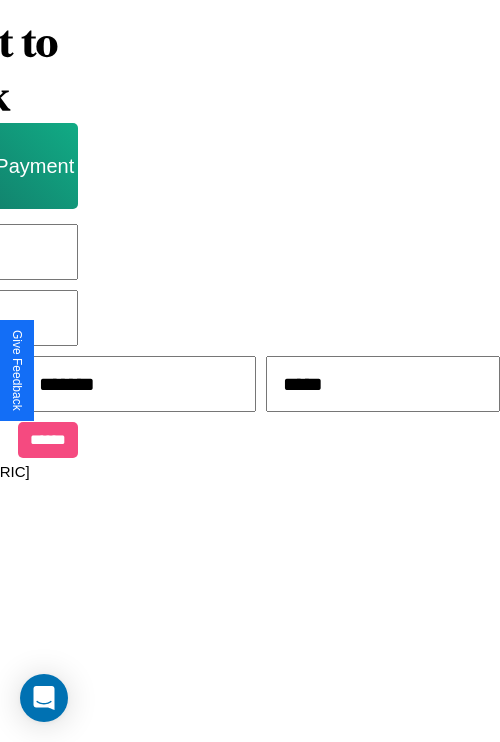 type on "*****" 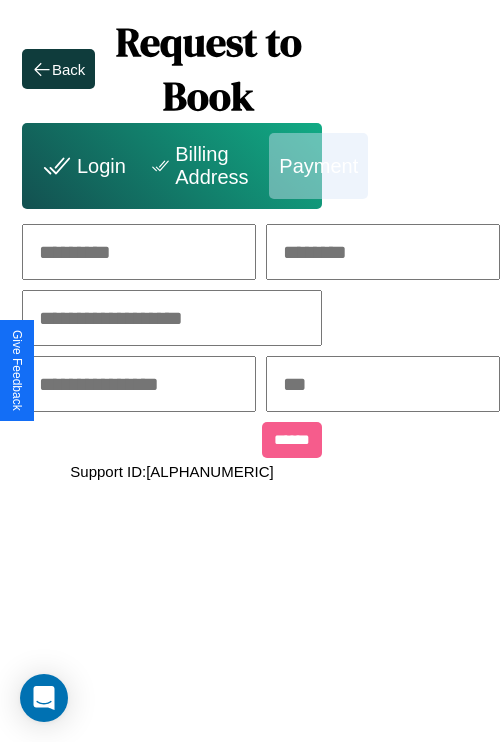 scroll, scrollTop: 0, scrollLeft: 208, axis: horizontal 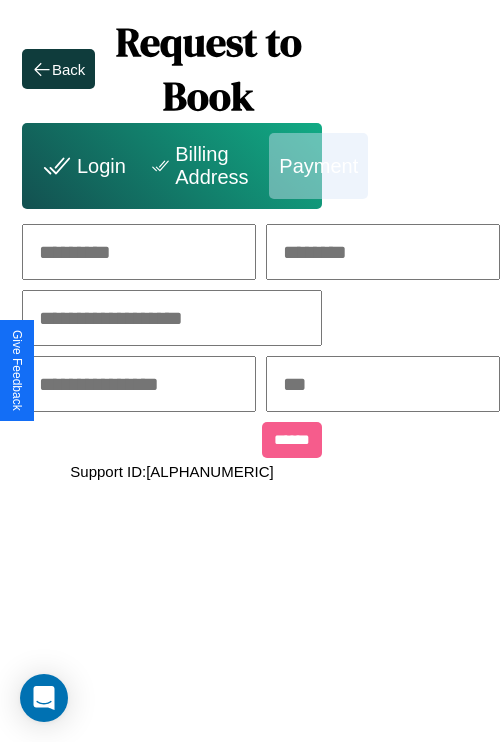 click at bounding box center (139, 252) 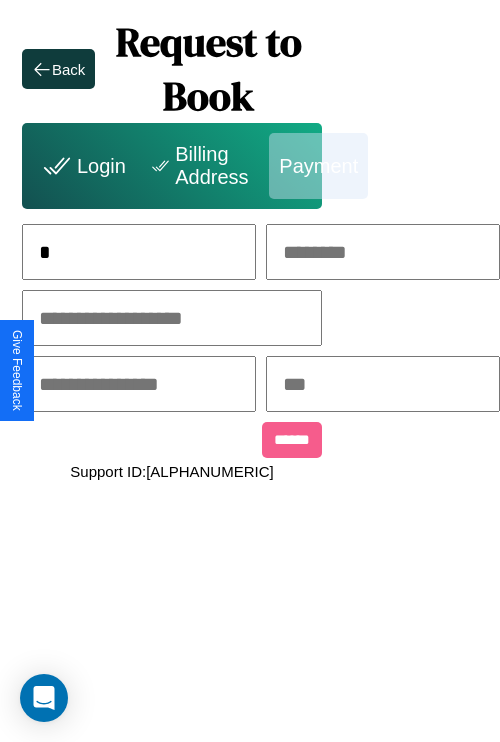 scroll, scrollTop: 0, scrollLeft: 129, axis: horizontal 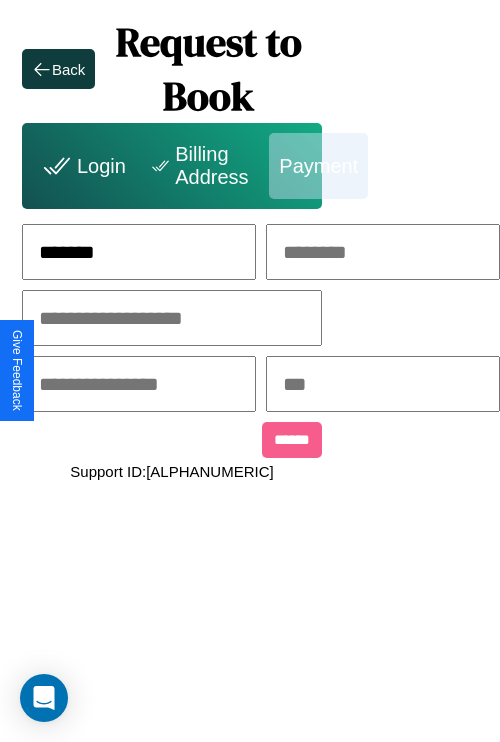 type on "*******" 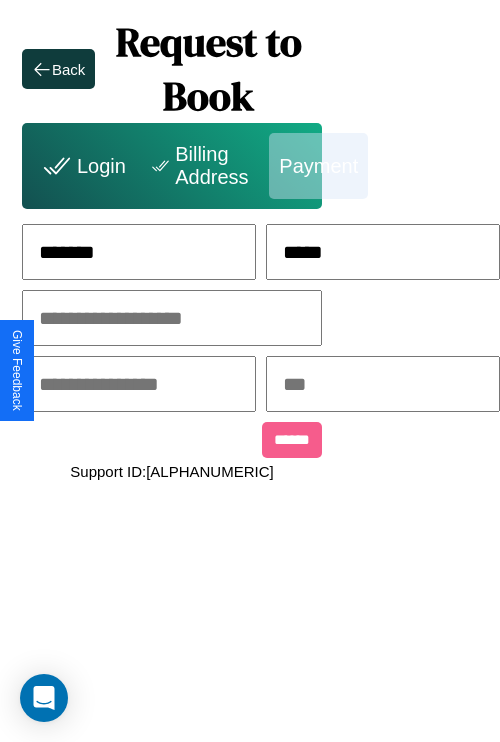 type on "*****" 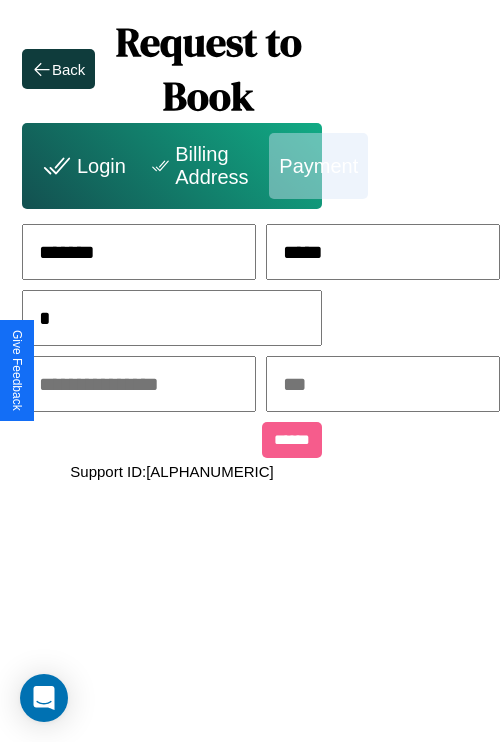 scroll, scrollTop: 0, scrollLeft: 128, axis: horizontal 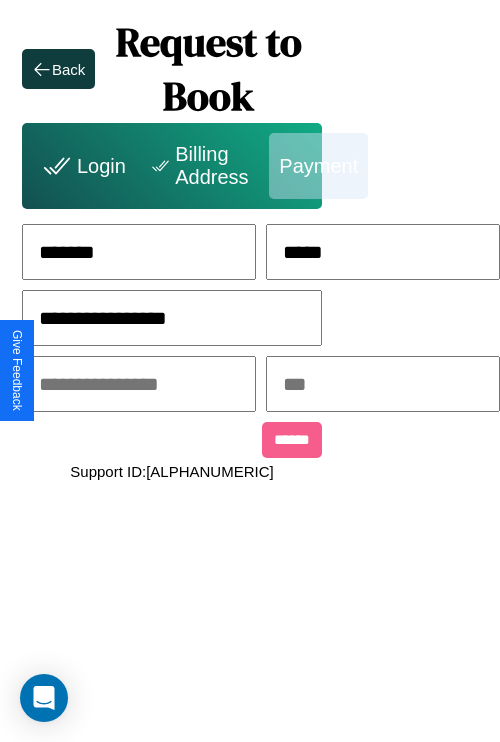 type on "**********" 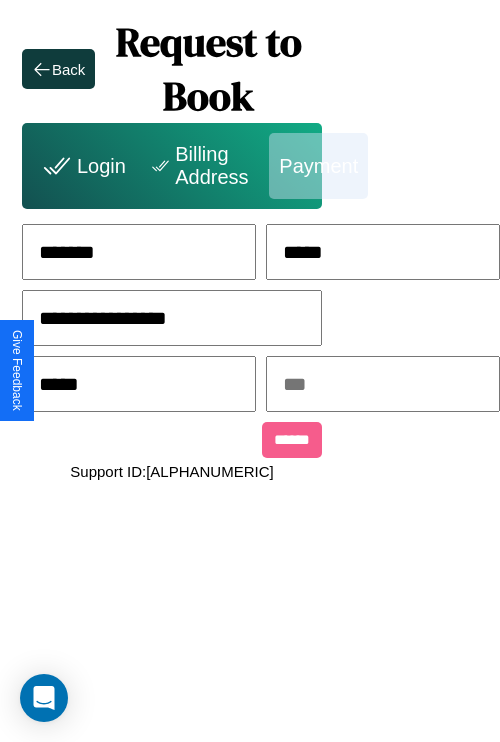 type on "*****" 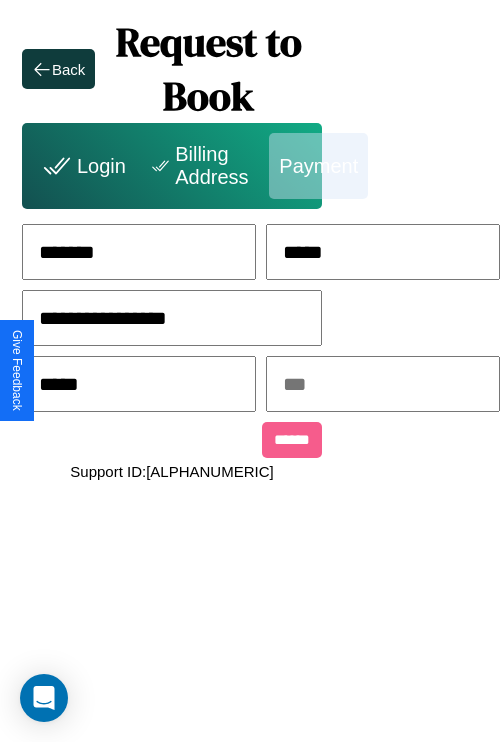 click at bounding box center (383, 384) 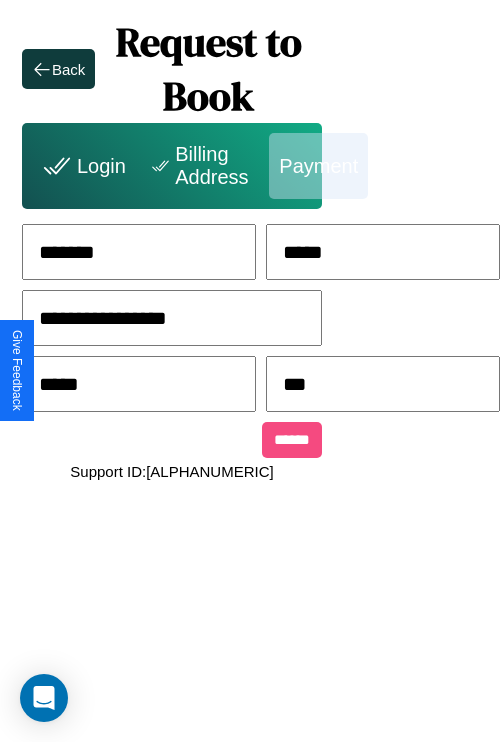 type on "***" 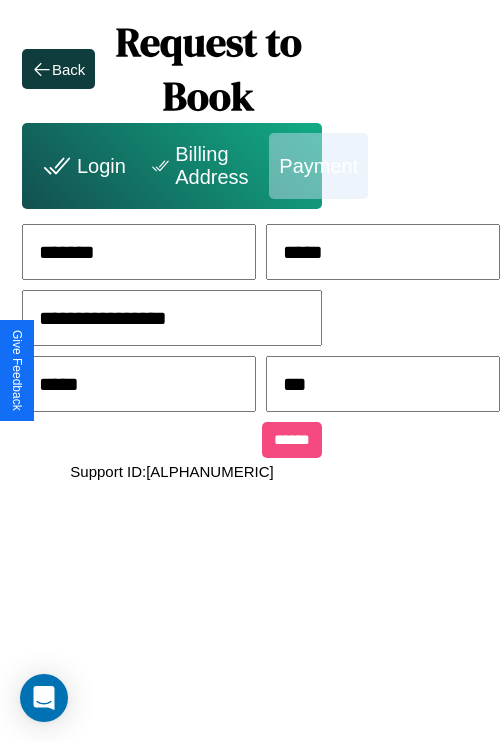 click on "******" at bounding box center [292, 440] 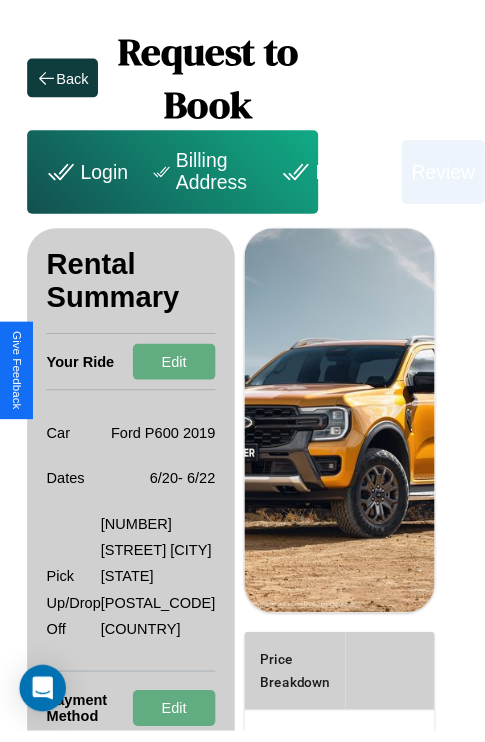 scroll, scrollTop: 0, scrollLeft: 72, axis: horizontal 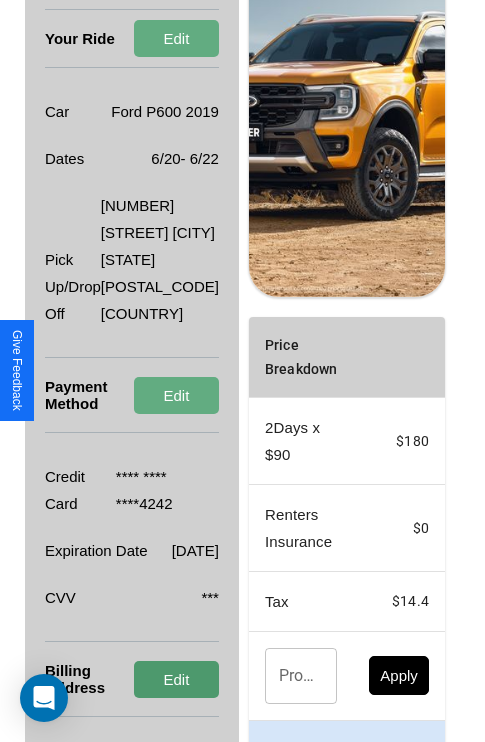 click on "Edit" at bounding box center (176, 679) 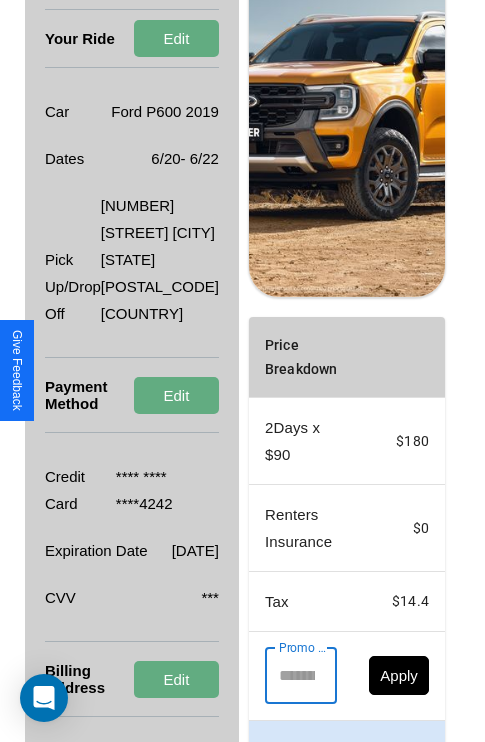 click on "Promo Code" at bounding box center (290, 676) 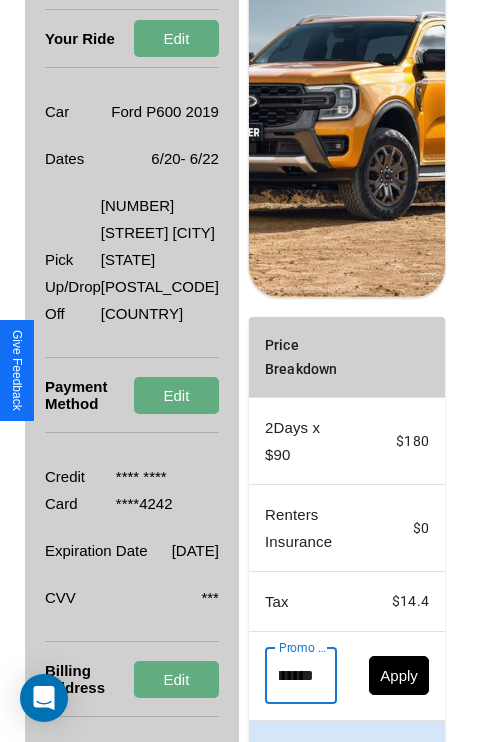 scroll, scrollTop: 0, scrollLeft: 71, axis: horizontal 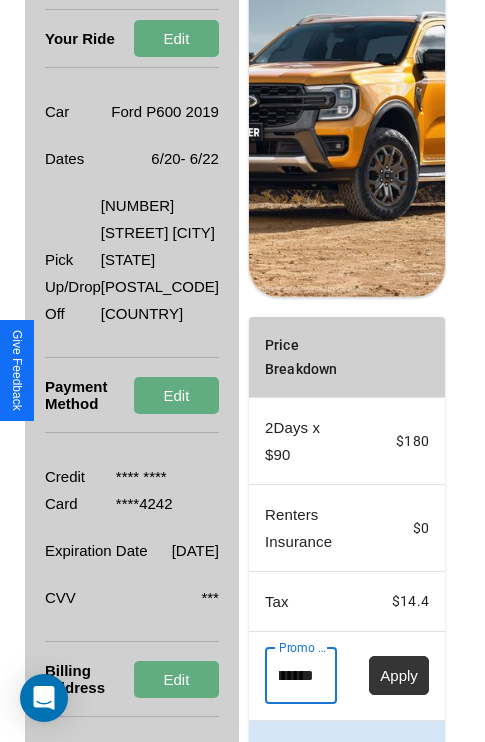 type on "**********" 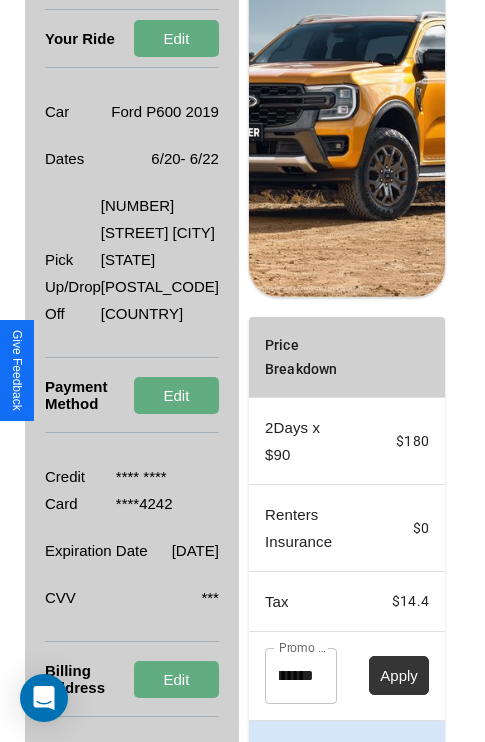 click on "Apply" at bounding box center [399, 675] 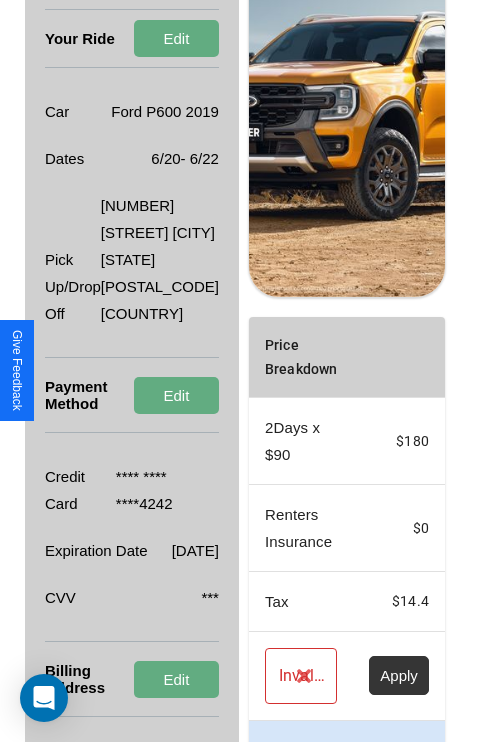 scroll, scrollTop: 0, scrollLeft: 0, axis: both 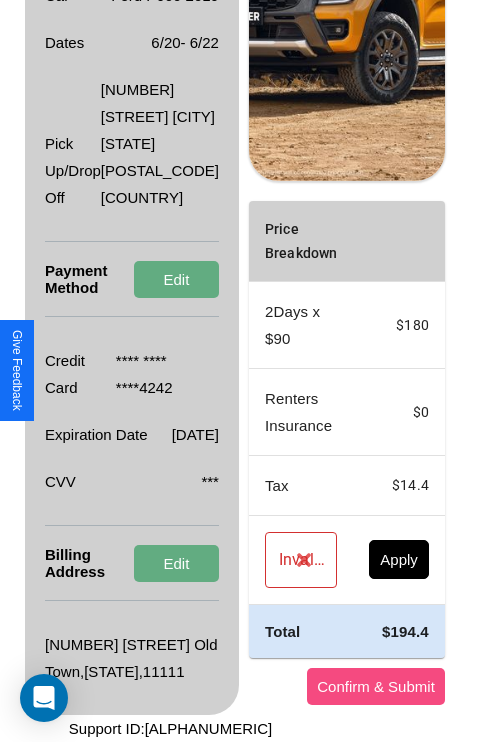 click on "Confirm & Submit" at bounding box center [376, 686] 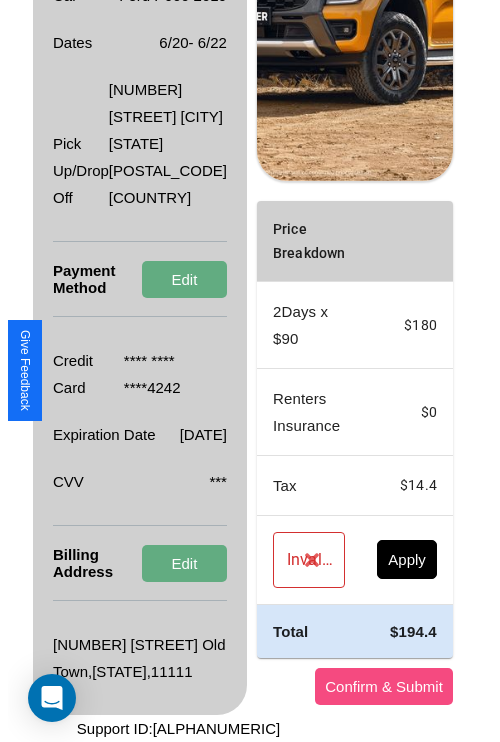 scroll, scrollTop: 0, scrollLeft: 72, axis: horizontal 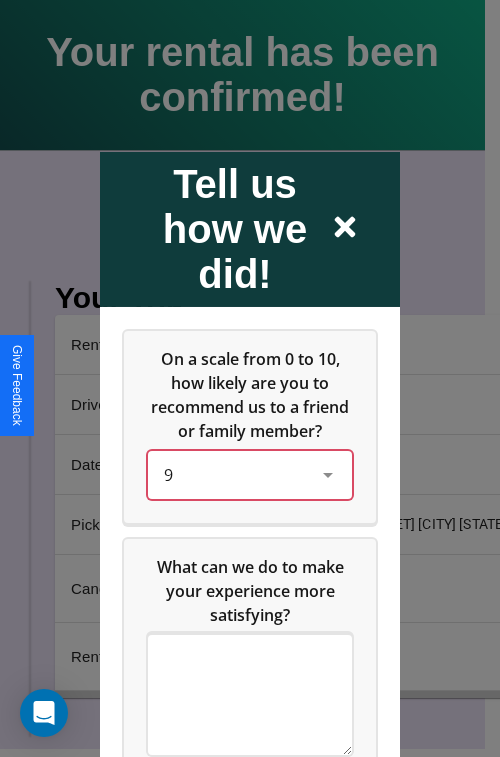 click on "9" at bounding box center (234, 474) 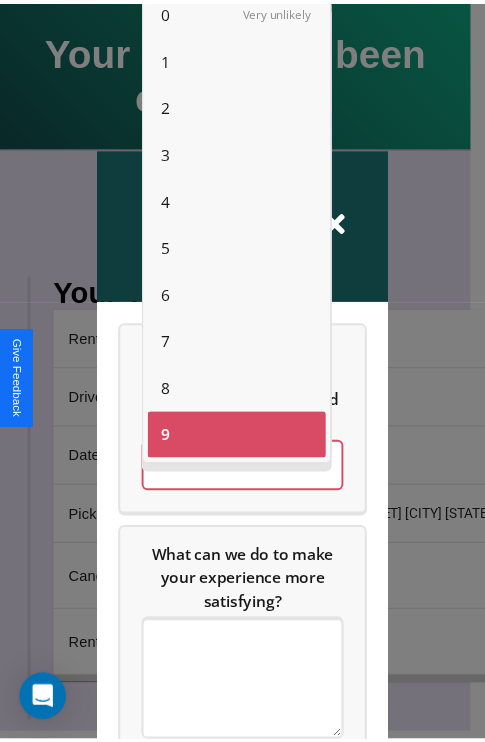 scroll, scrollTop: 50, scrollLeft: 0, axis: vertical 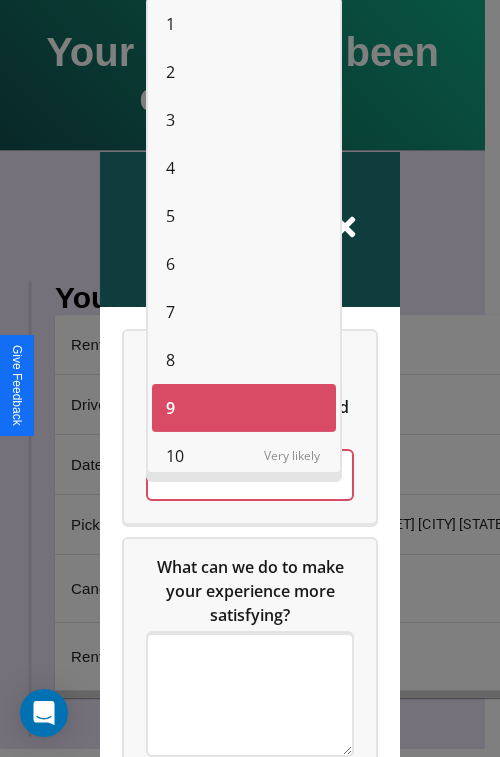 click on "10" at bounding box center (175, 456) 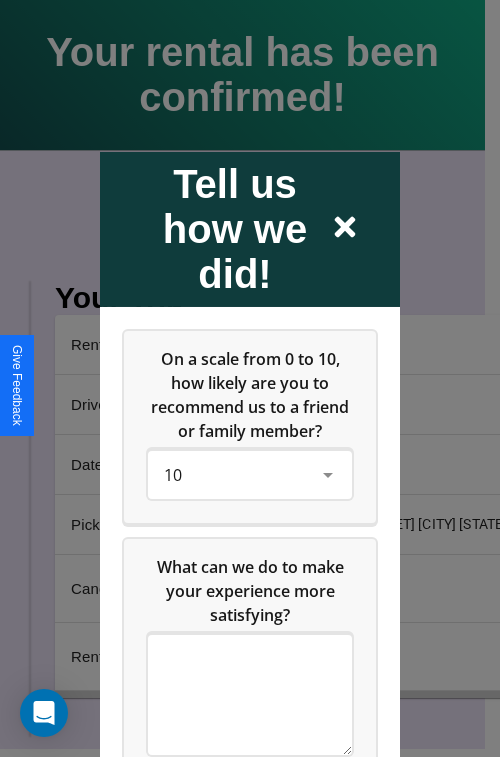 click 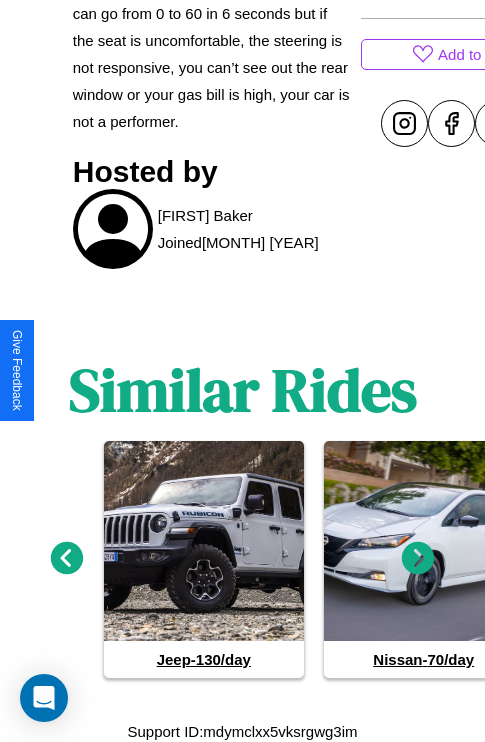 scroll, scrollTop: 1041, scrollLeft: 0, axis: vertical 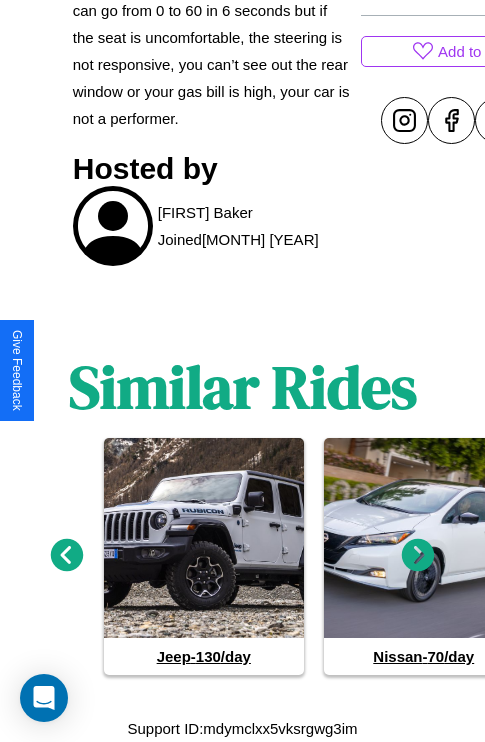 click 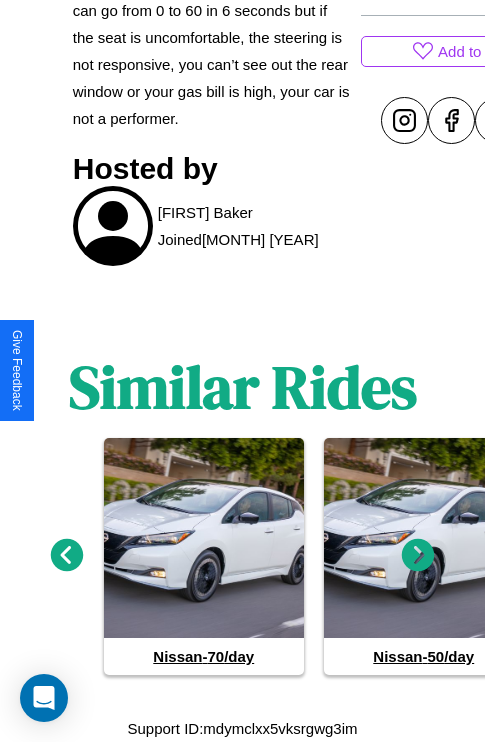 click 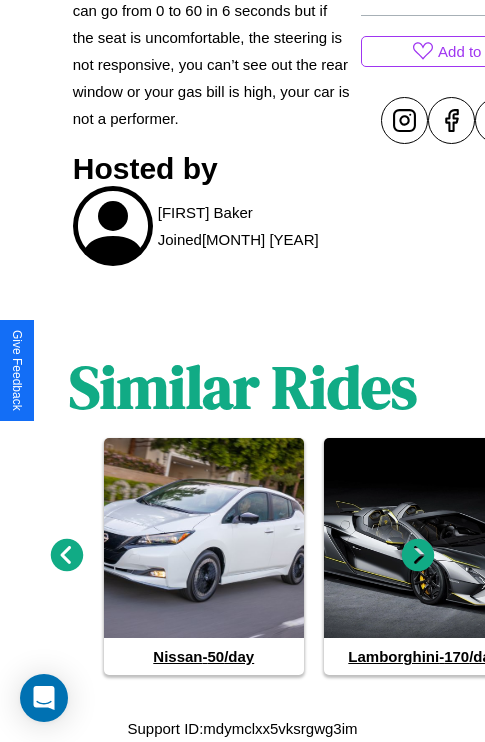 click 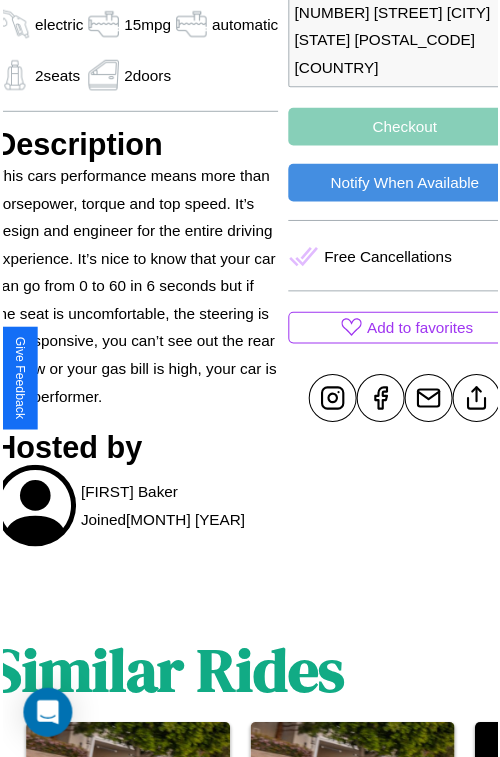 scroll, scrollTop: 721, scrollLeft: 96, axis: both 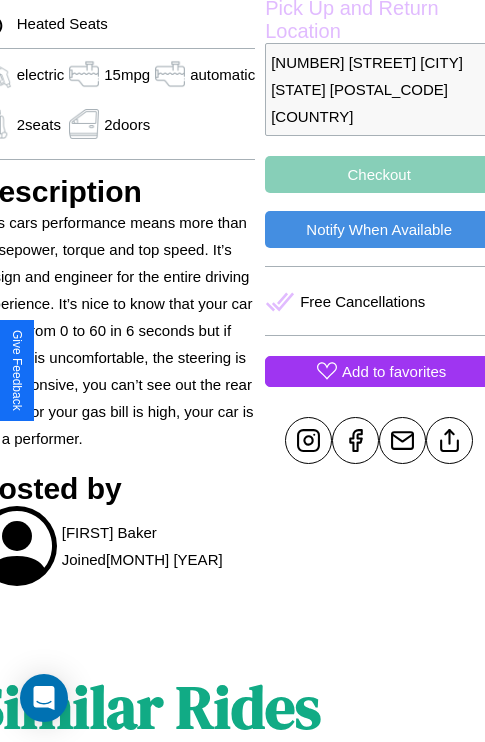 click on "Add to favorites" at bounding box center (394, 371) 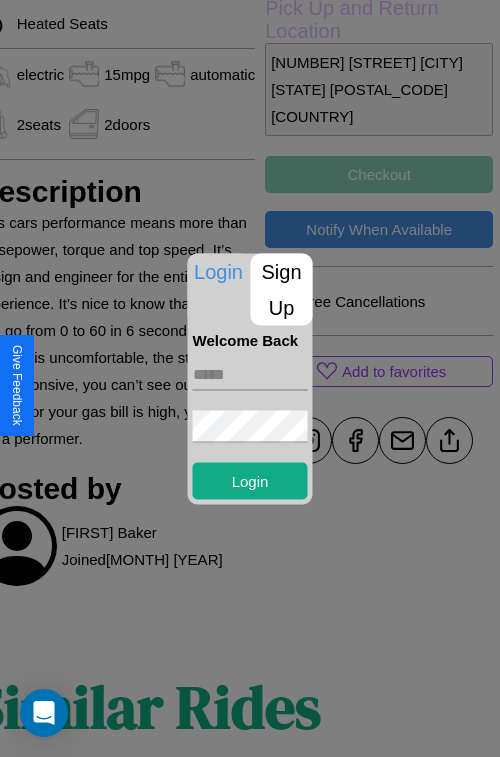 click at bounding box center [250, 374] 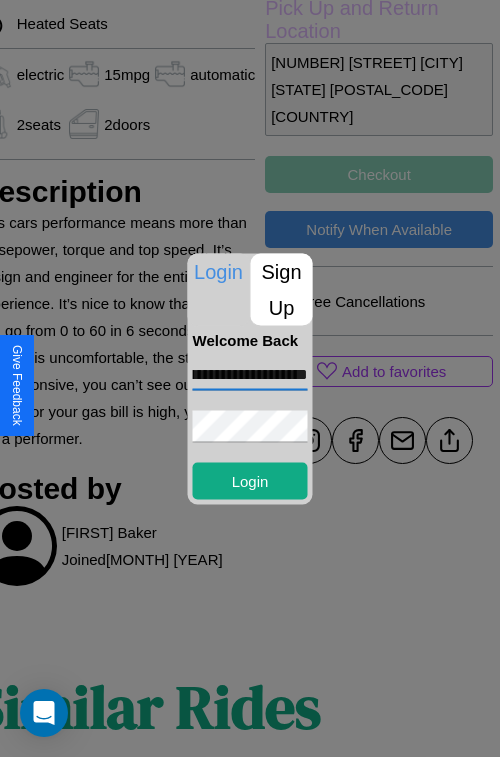 scroll, scrollTop: 0, scrollLeft: 80, axis: horizontal 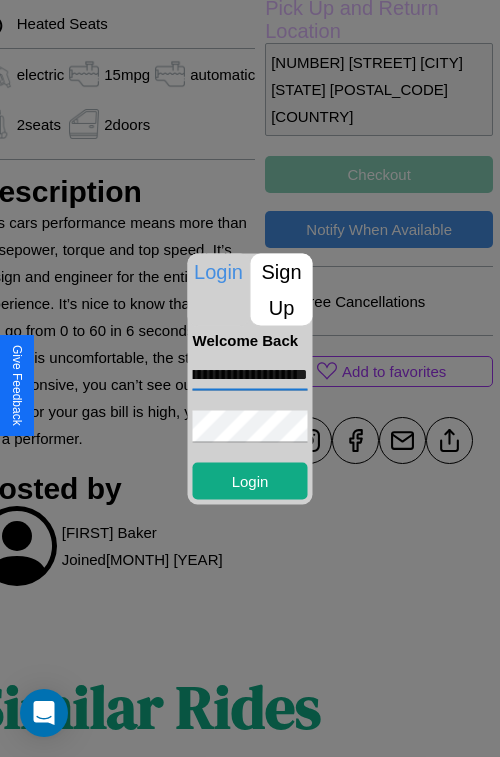type on "**********" 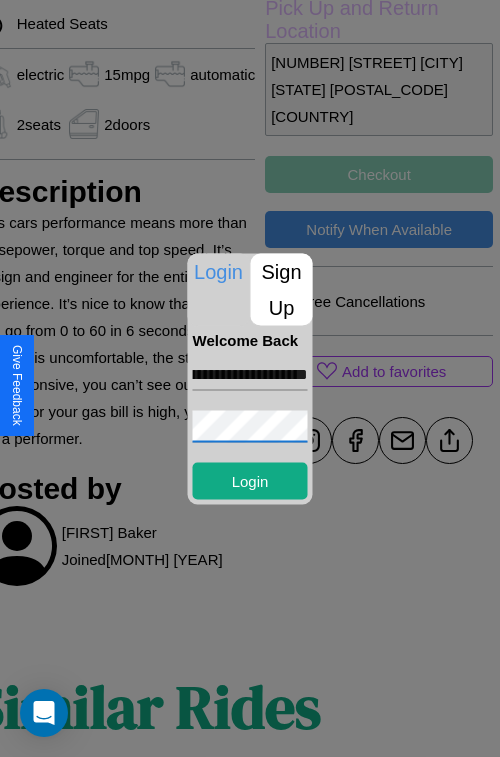 scroll, scrollTop: 0, scrollLeft: 0, axis: both 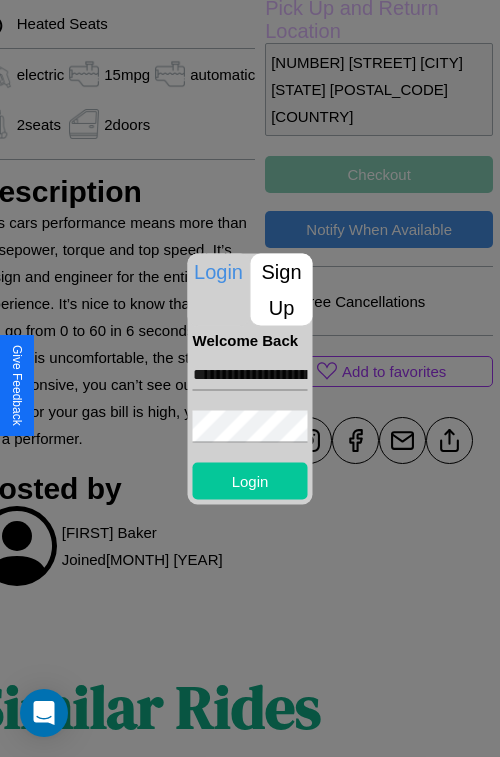 click on "Login" at bounding box center (250, 480) 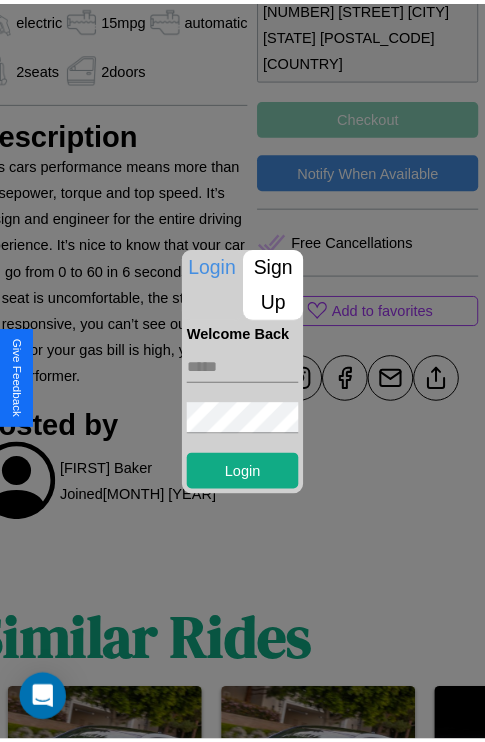 scroll, scrollTop: 783, scrollLeft: 96, axis: both 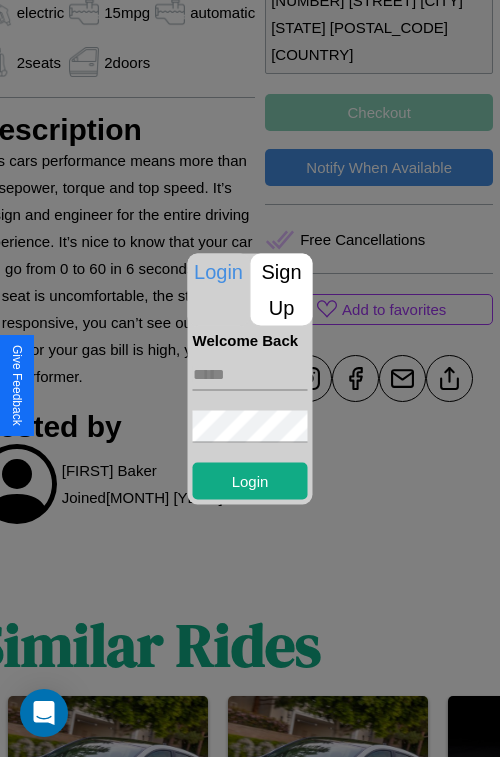 click at bounding box center (250, 378) 